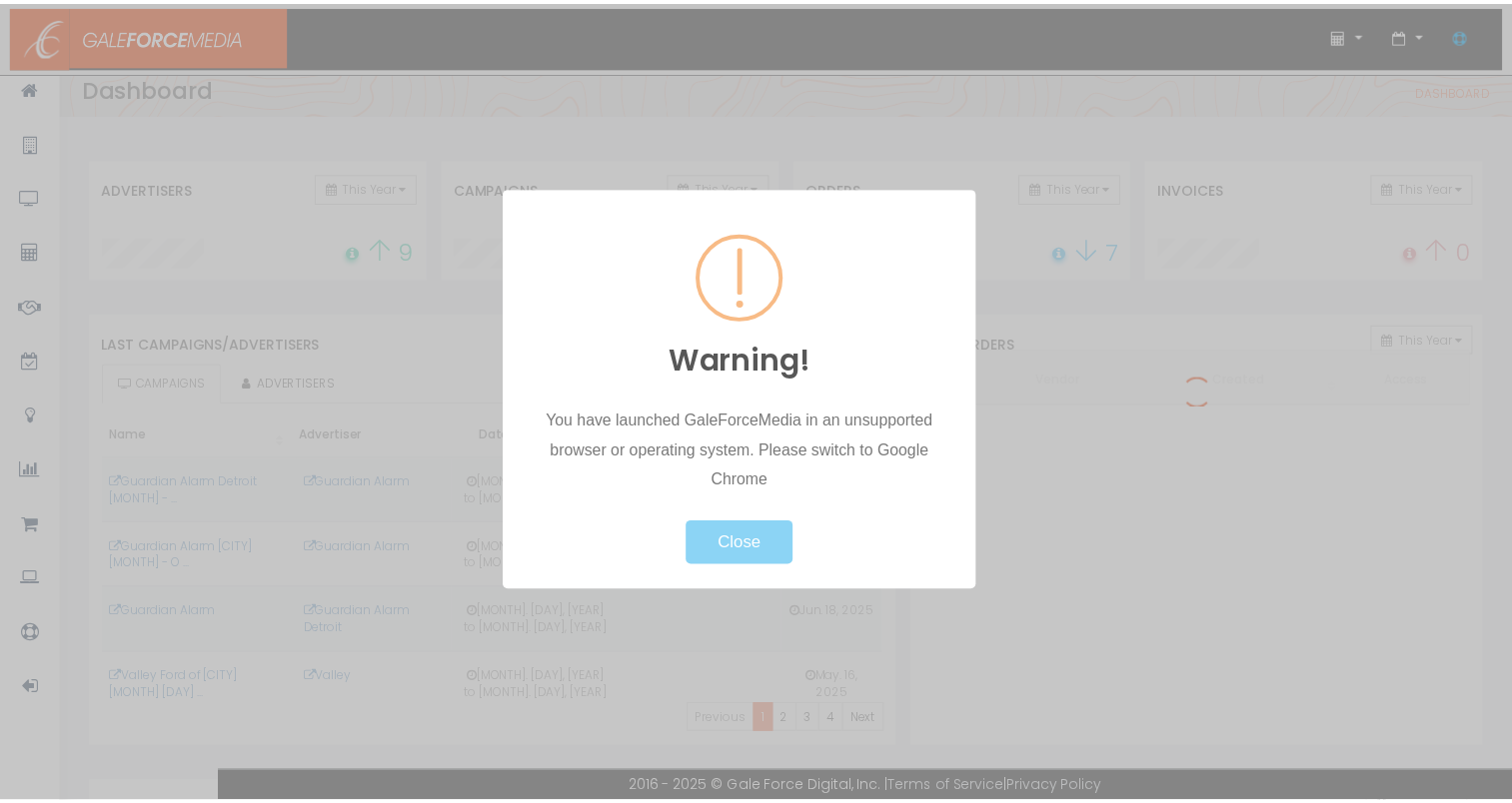 scroll, scrollTop: 0, scrollLeft: 0, axis: both 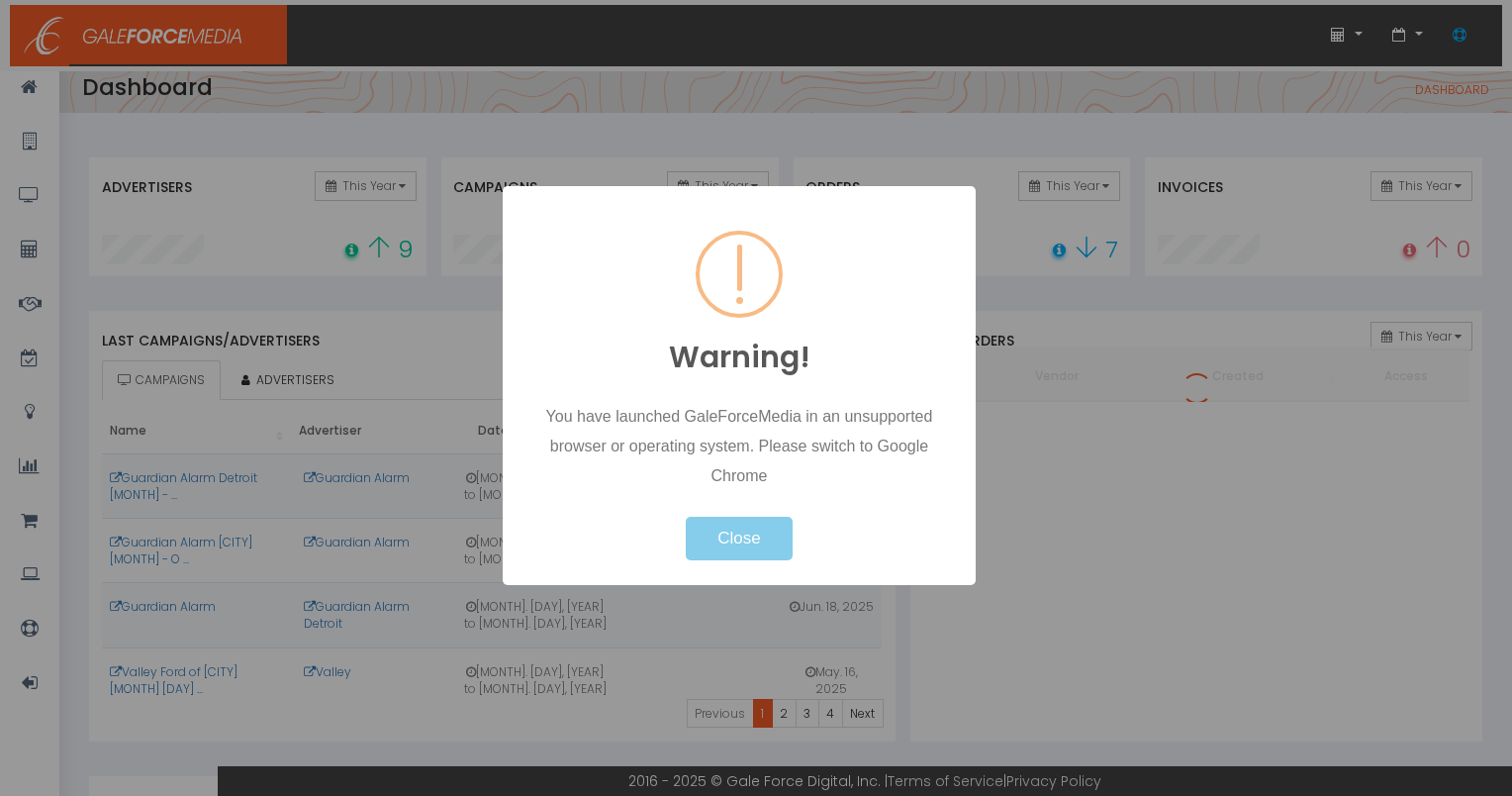 click on "Close" at bounding box center [738, 539] 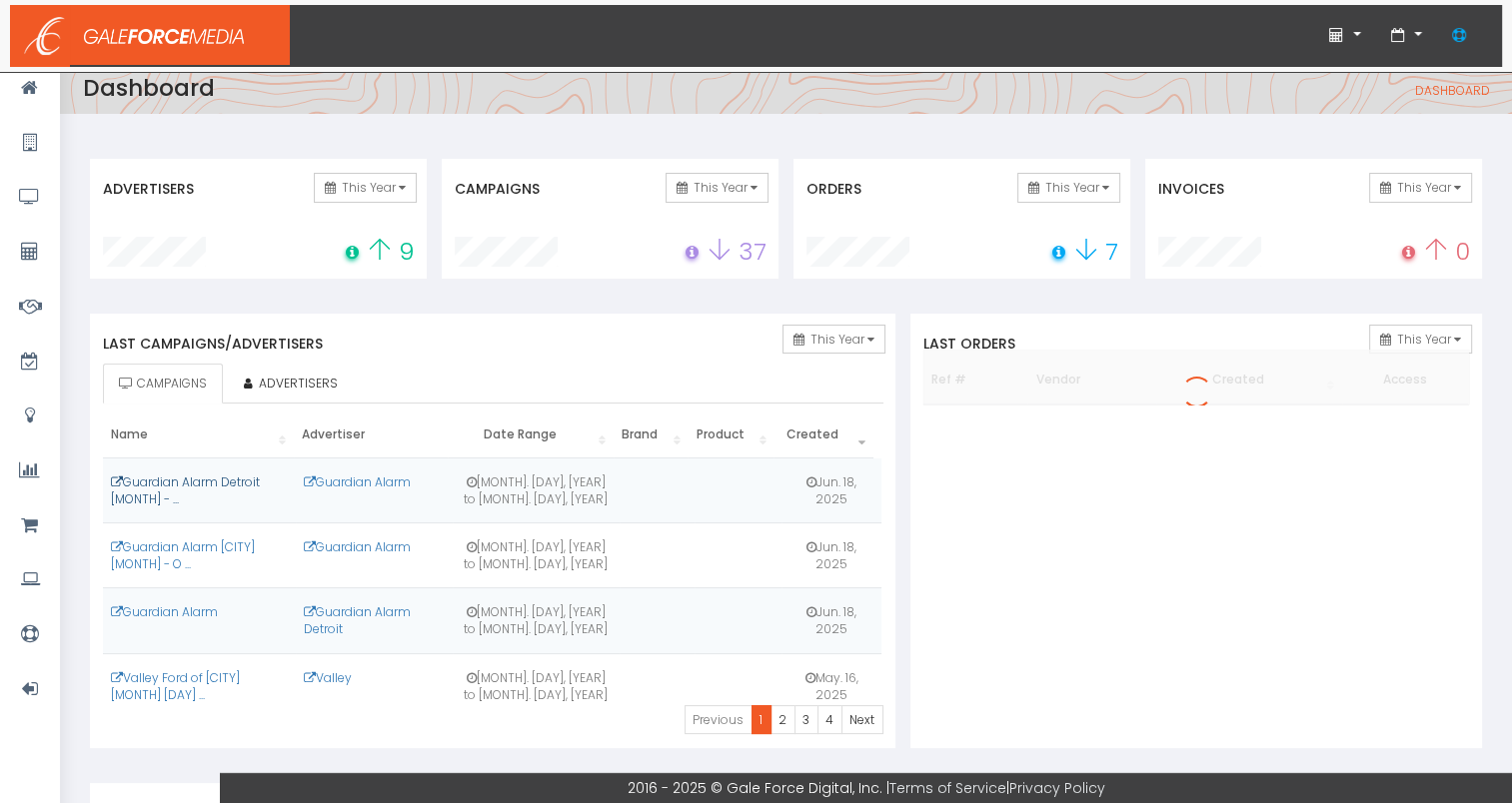 click on "Guardian Alarm Detroit July -  ..." at bounding box center [185, 490] 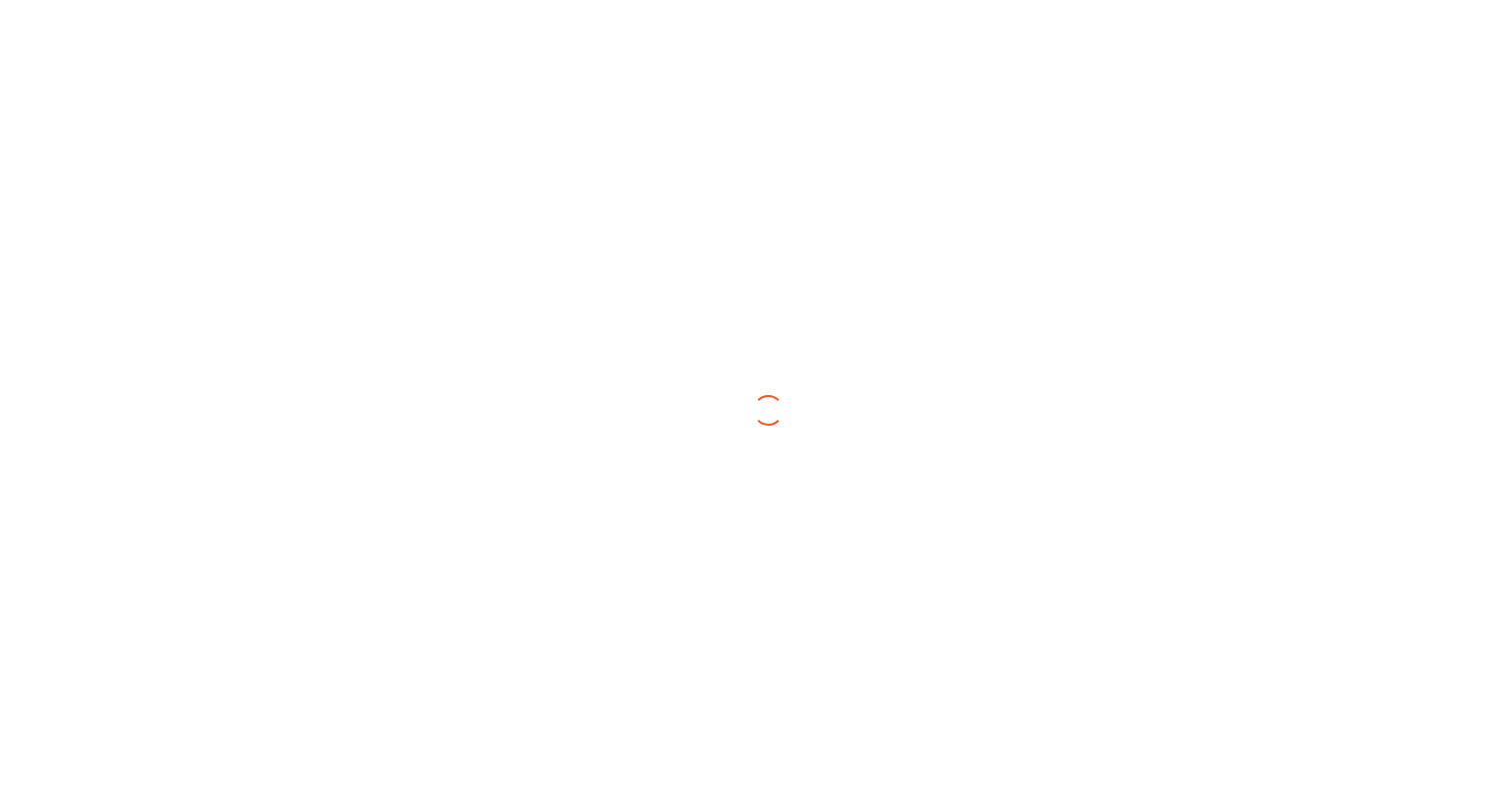 scroll, scrollTop: 0, scrollLeft: 0, axis: both 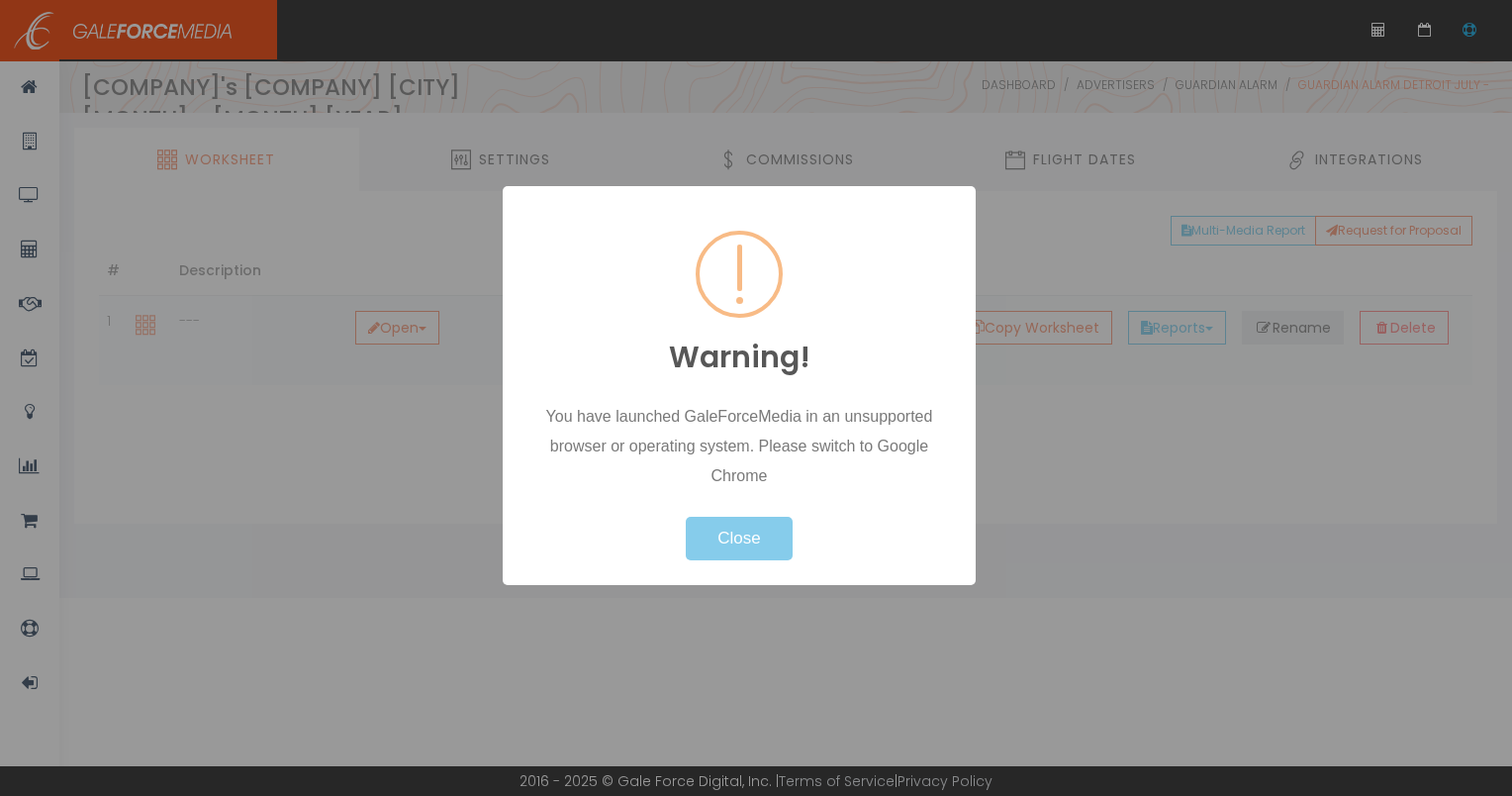 click on "Close" at bounding box center [738, 539] 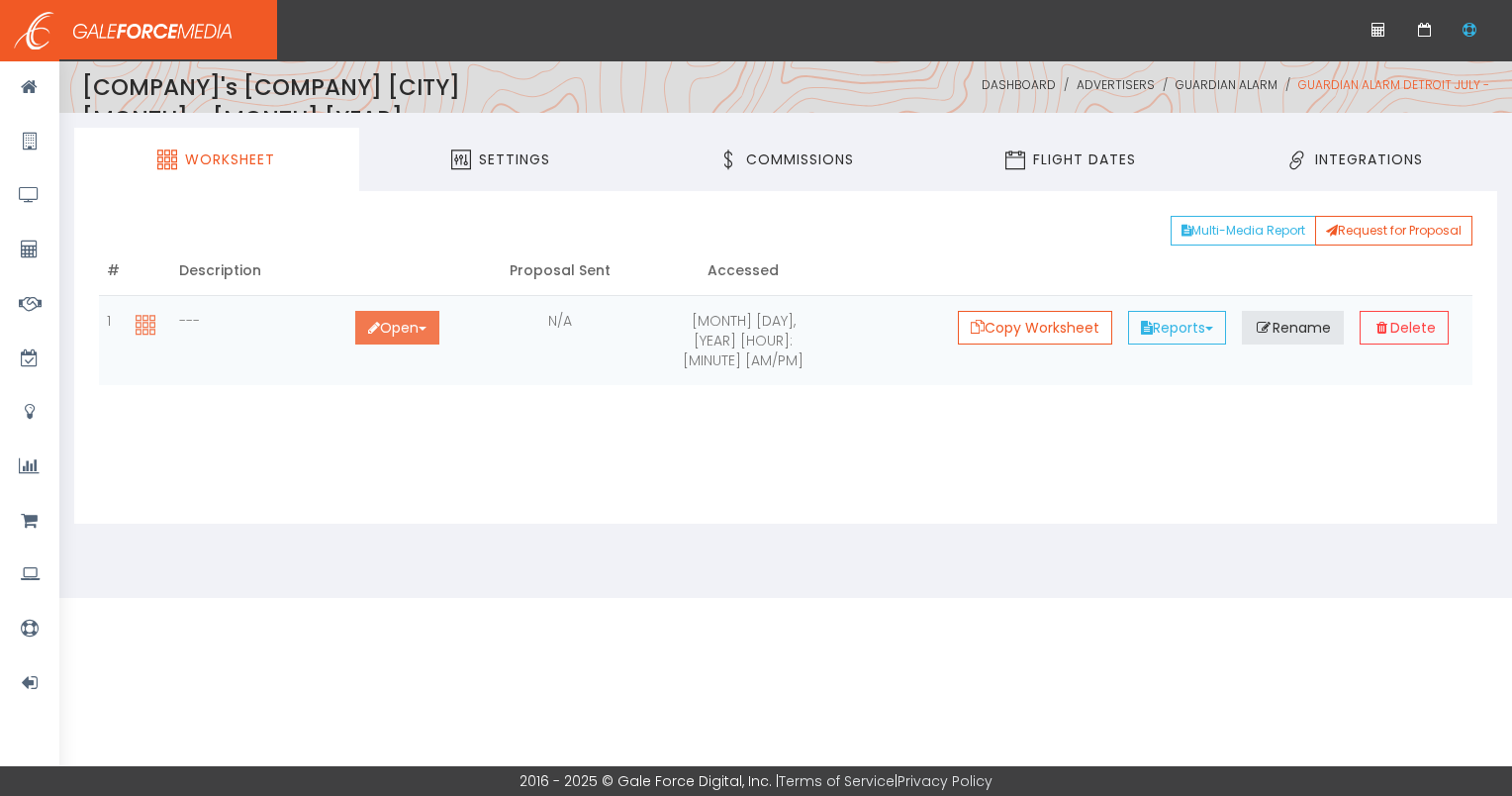 click at bounding box center [374, 328] 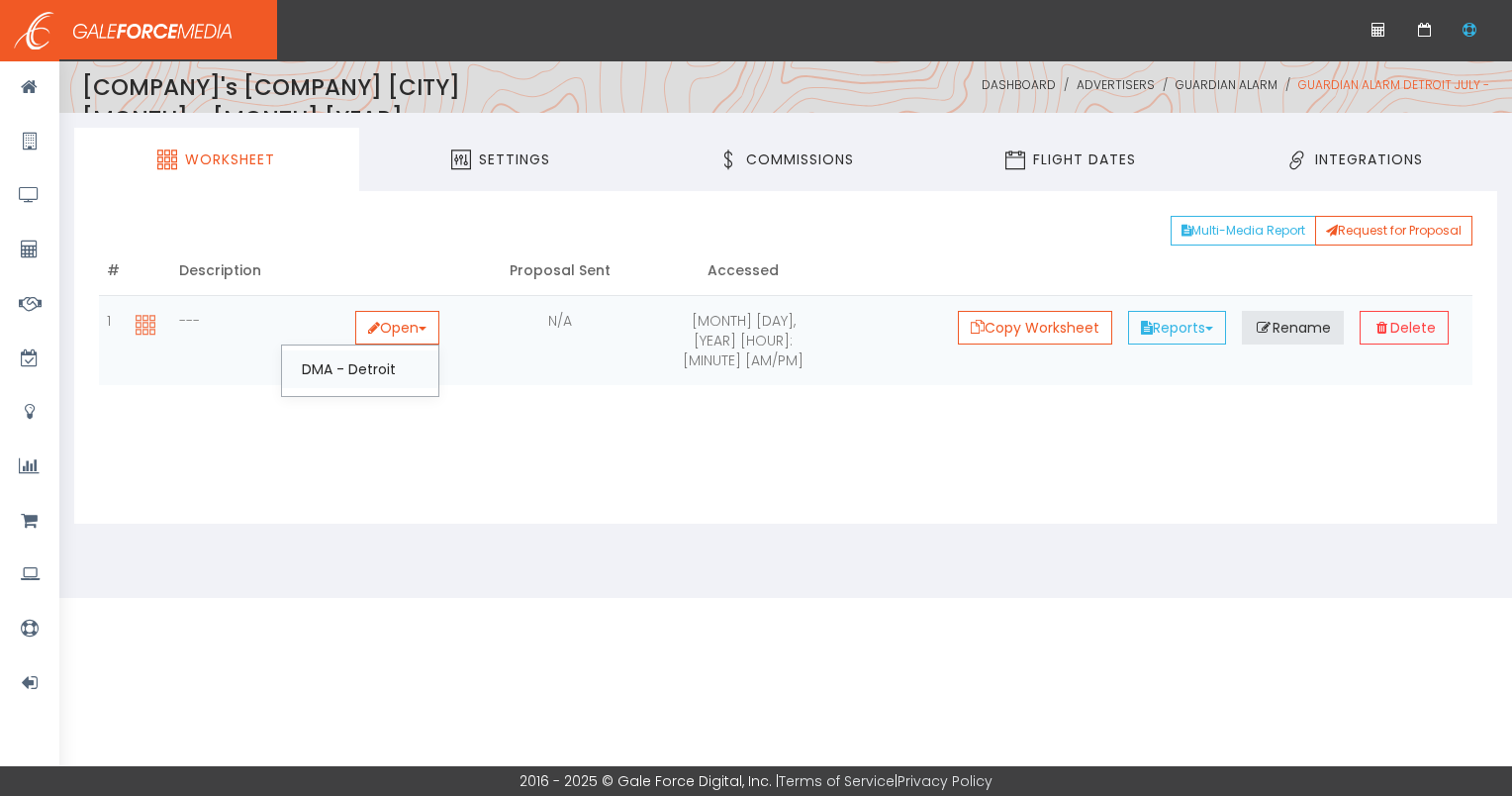 click on "DMA - Detroit" at bounding box center (360, 369) 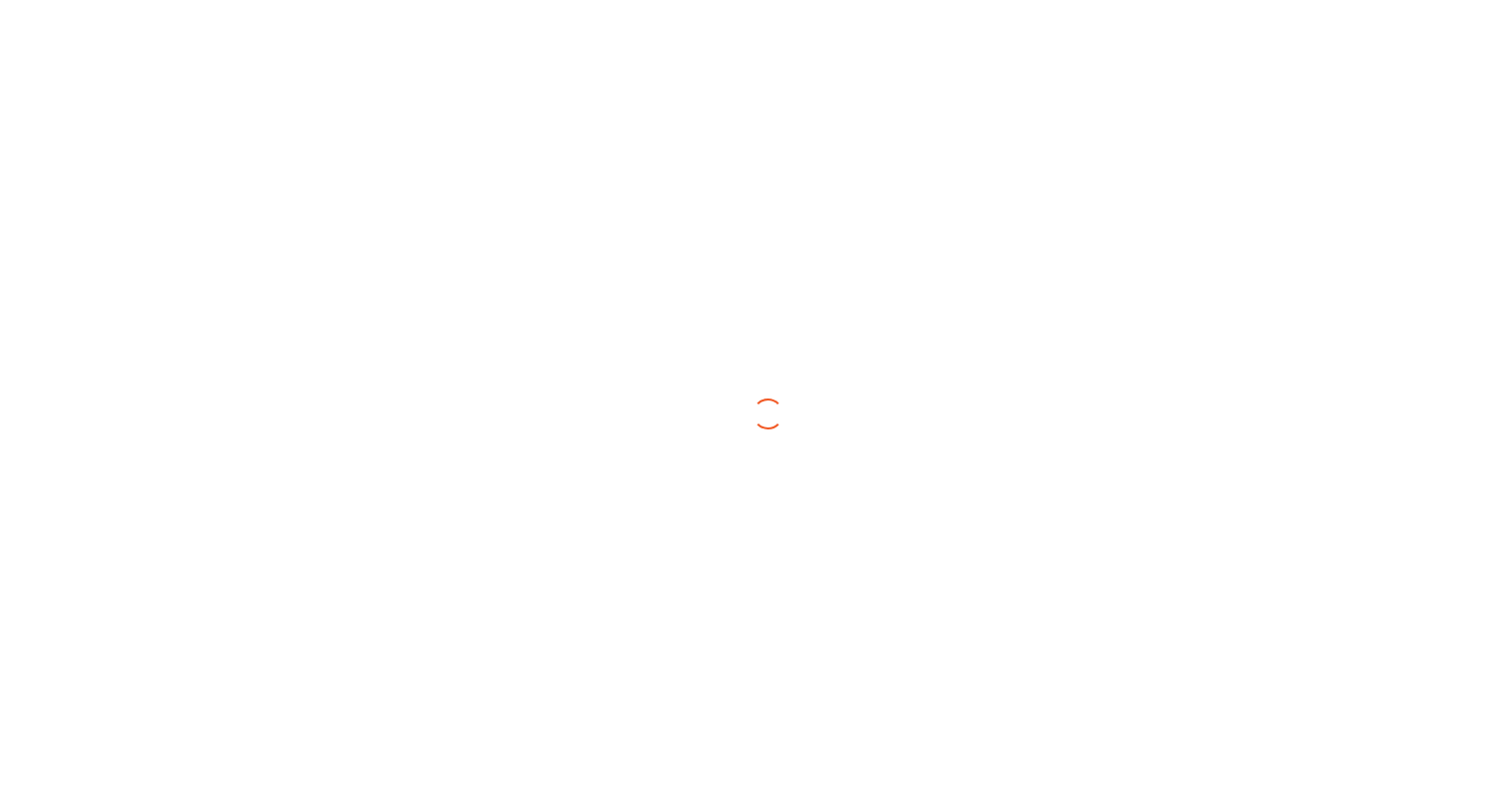 scroll, scrollTop: 0, scrollLeft: 0, axis: both 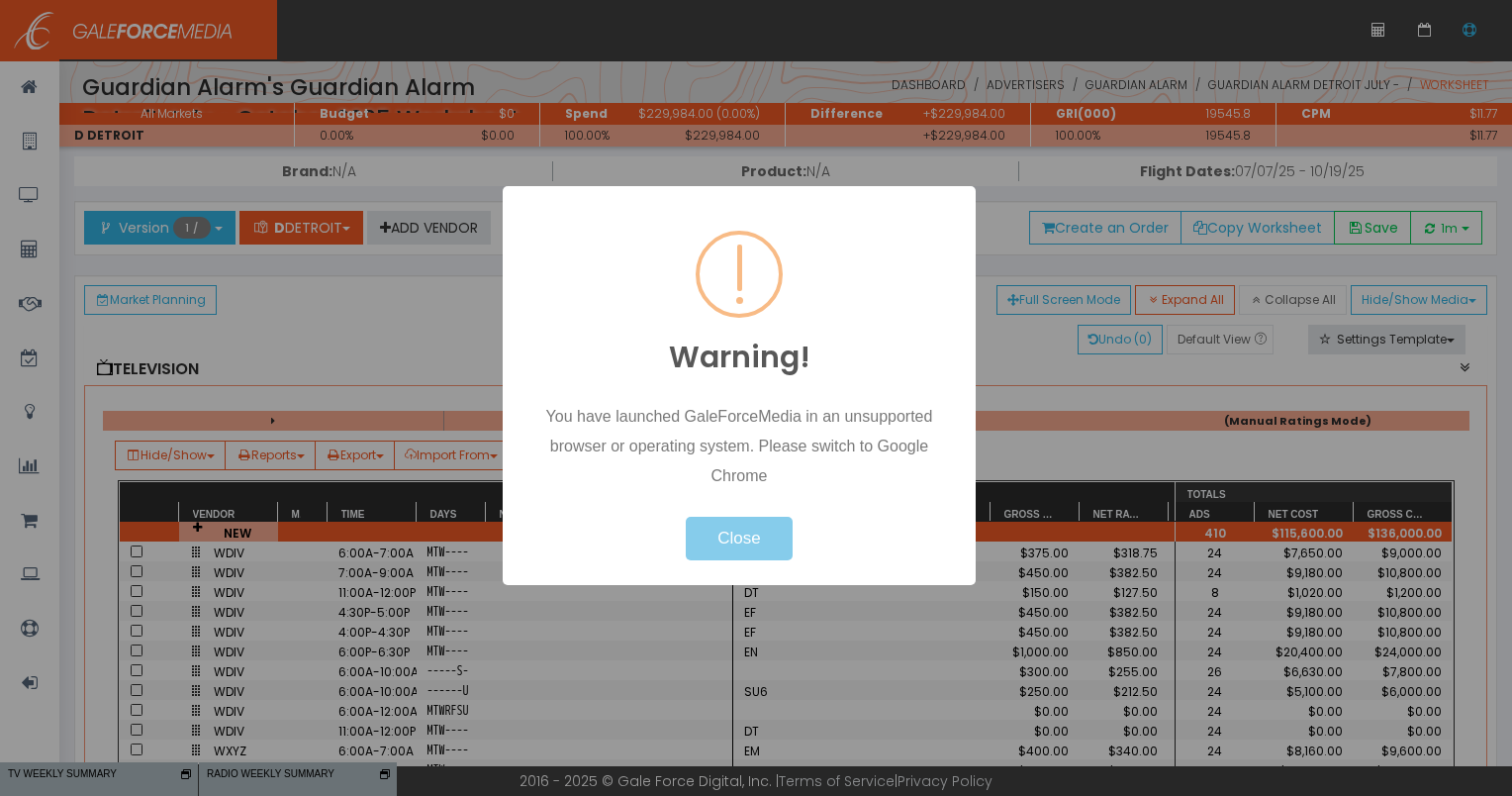 click on "Close" at bounding box center [738, 539] 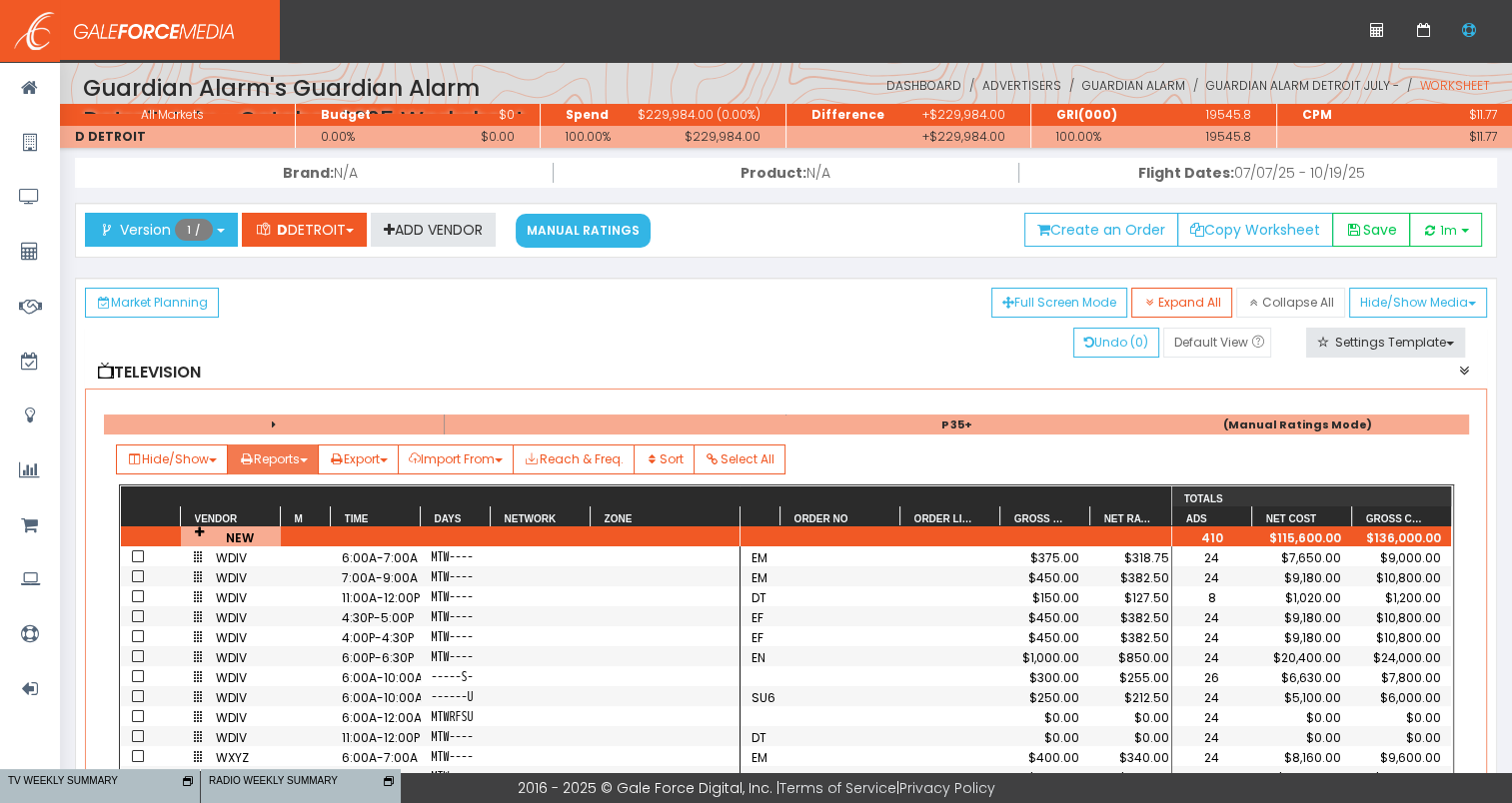 click on "Reports" at bounding box center (172, 459) 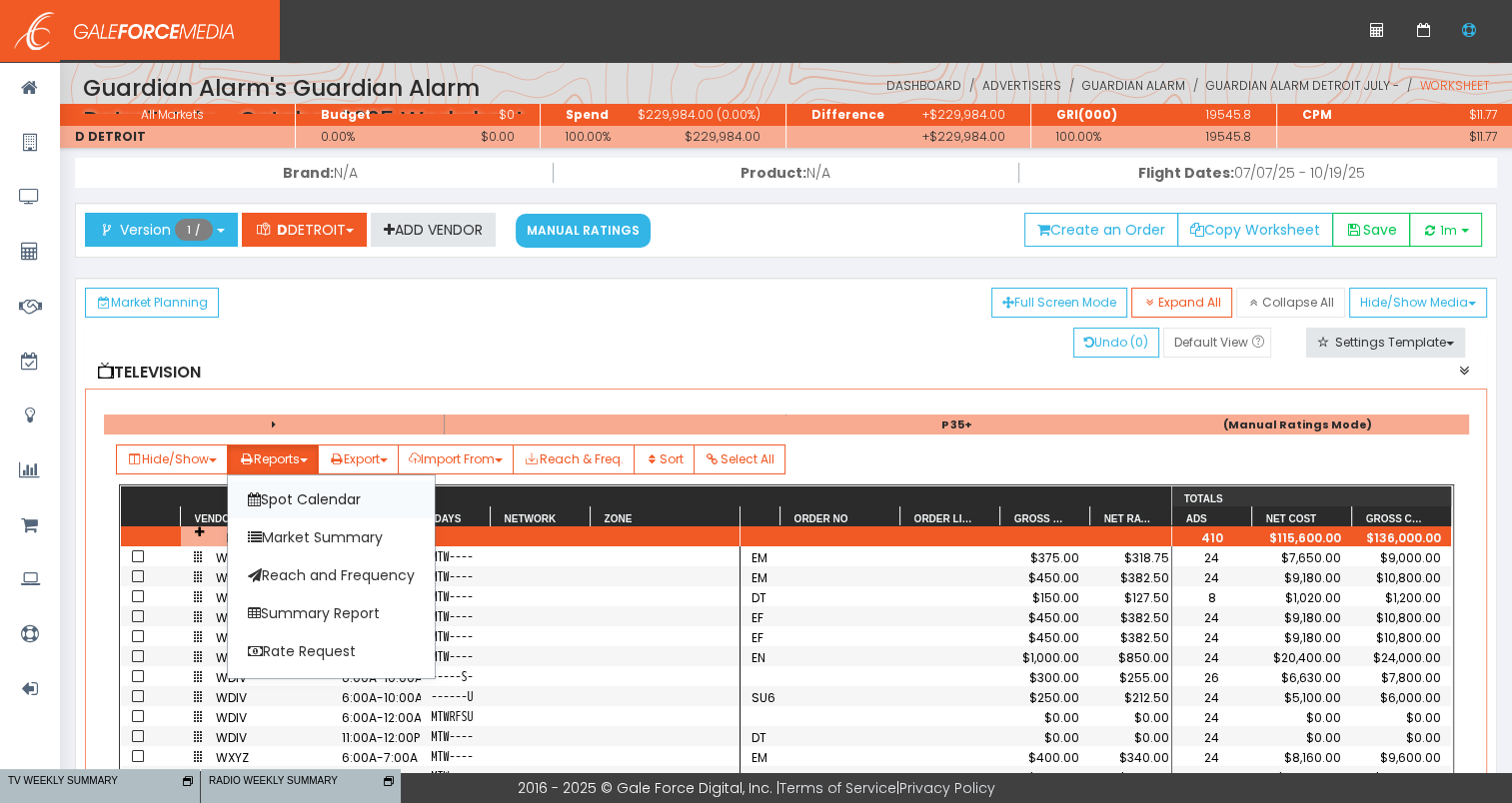 click on "Spot Calendar" at bounding box center [331, 499] 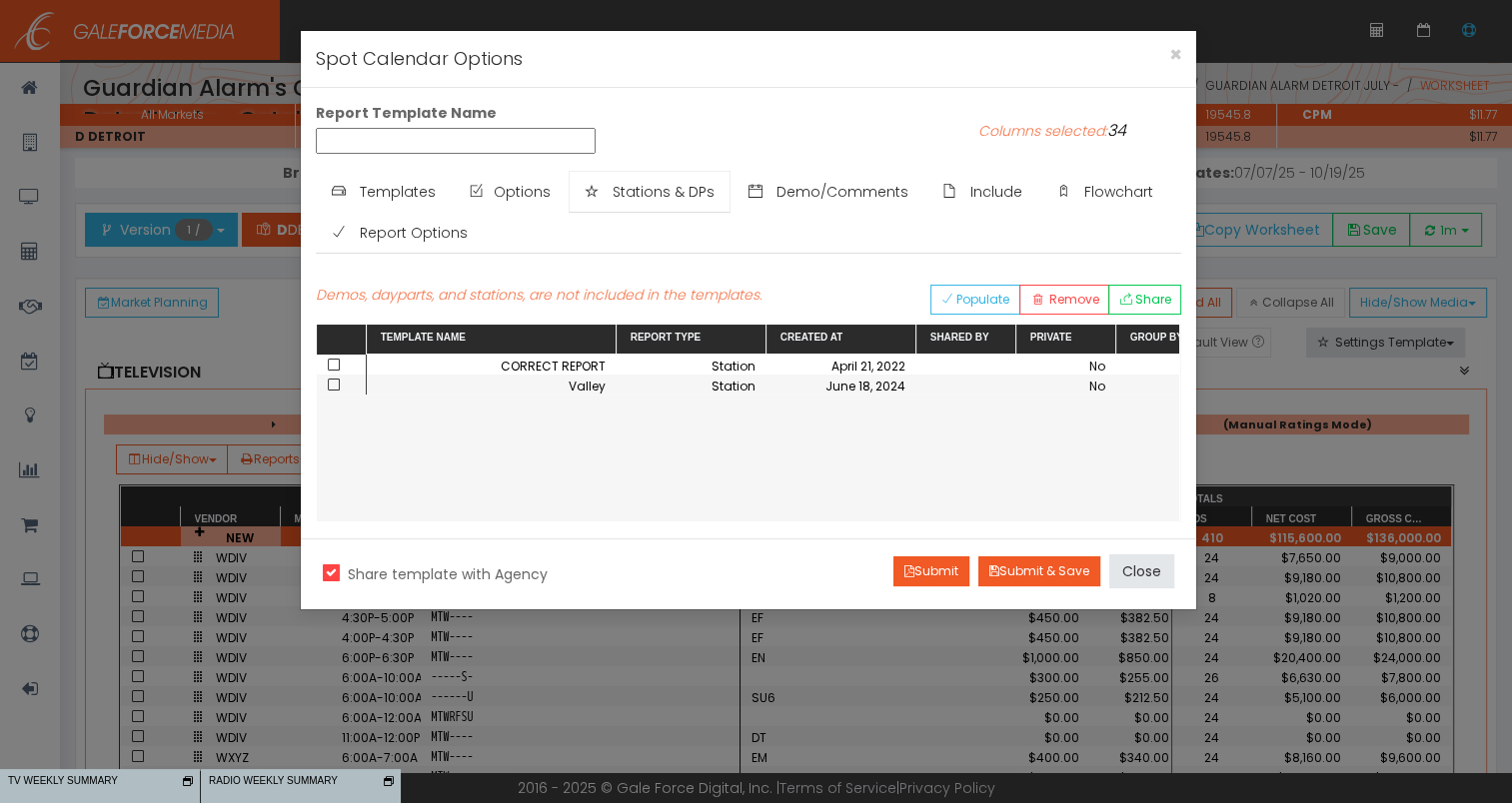 click on "Stations & DPs" at bounding box center (664, 192) 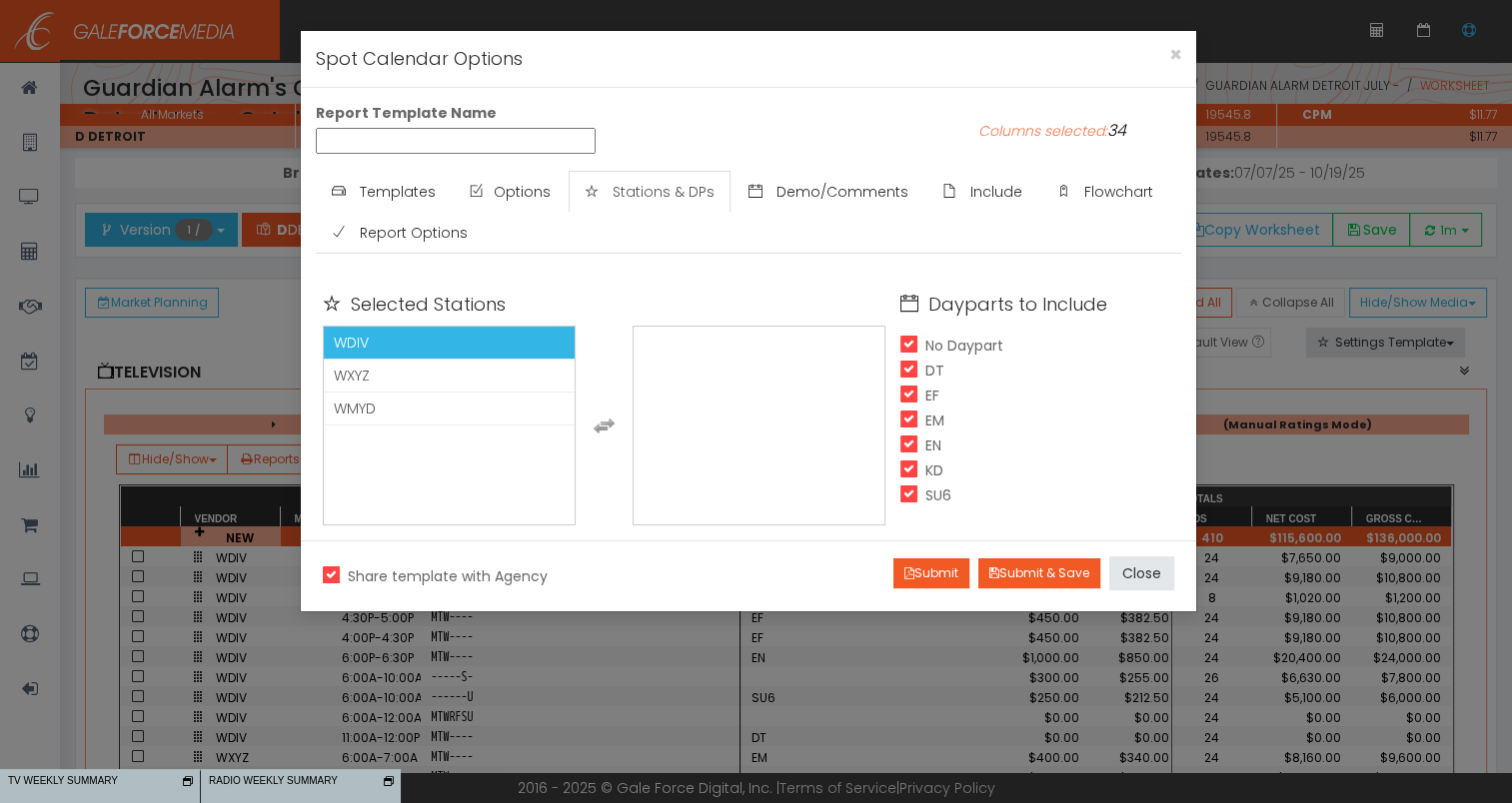 click on "WDIV" at bounding box center (449, 343) 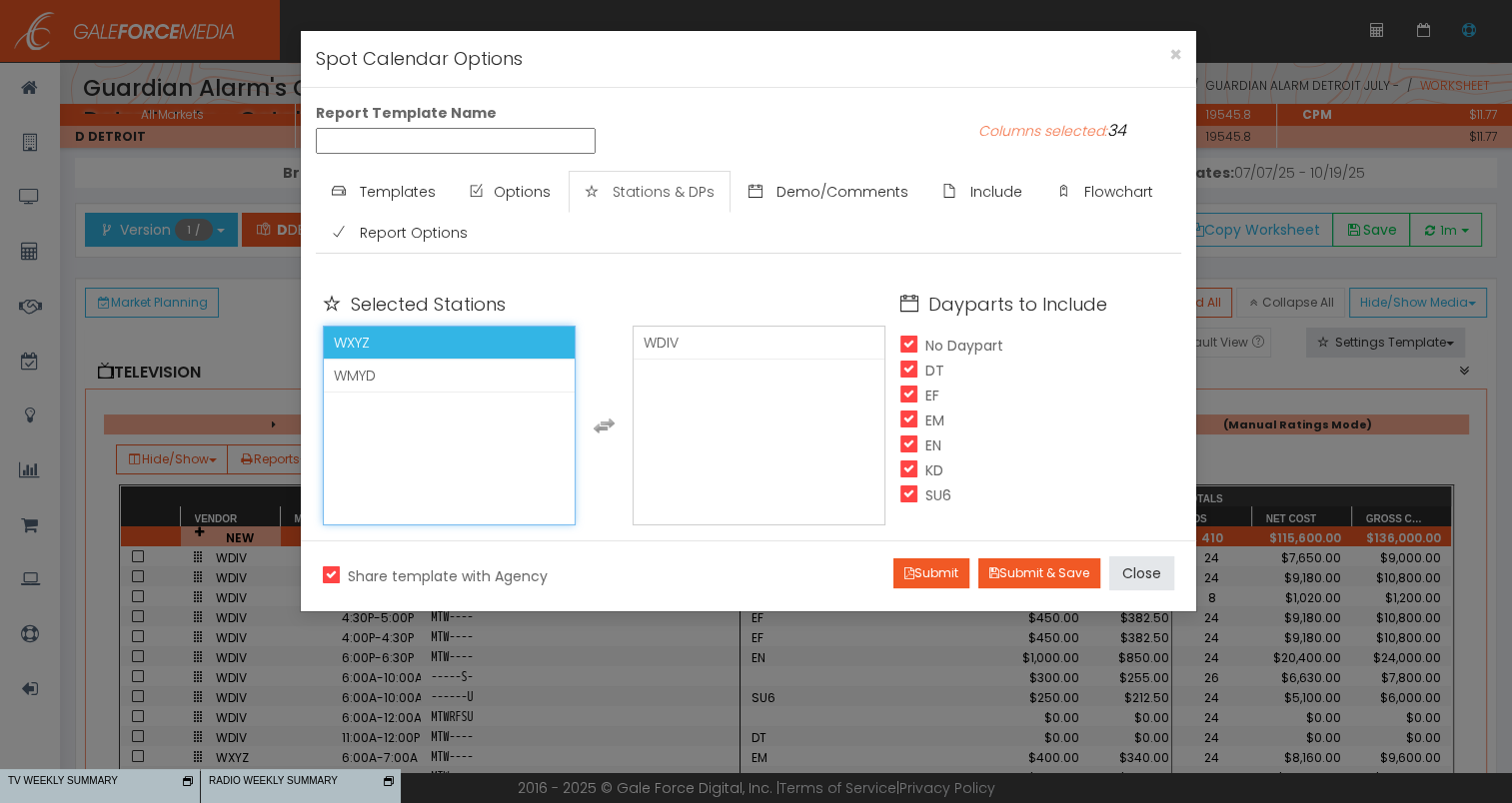 click on "WXYZ" at bounding box center (449, 343) 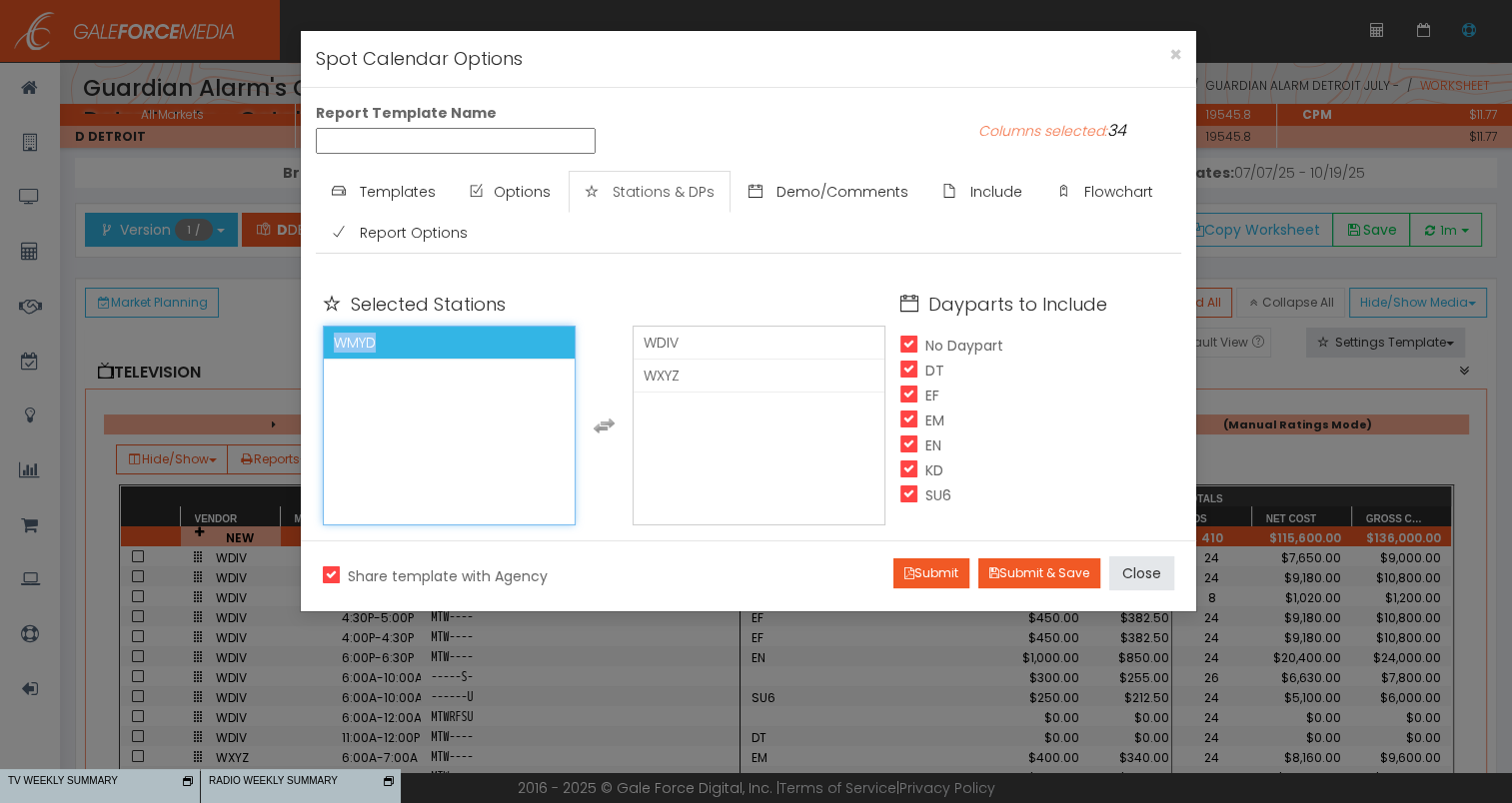 click on "WMYD" at bounding box center (449, 343) 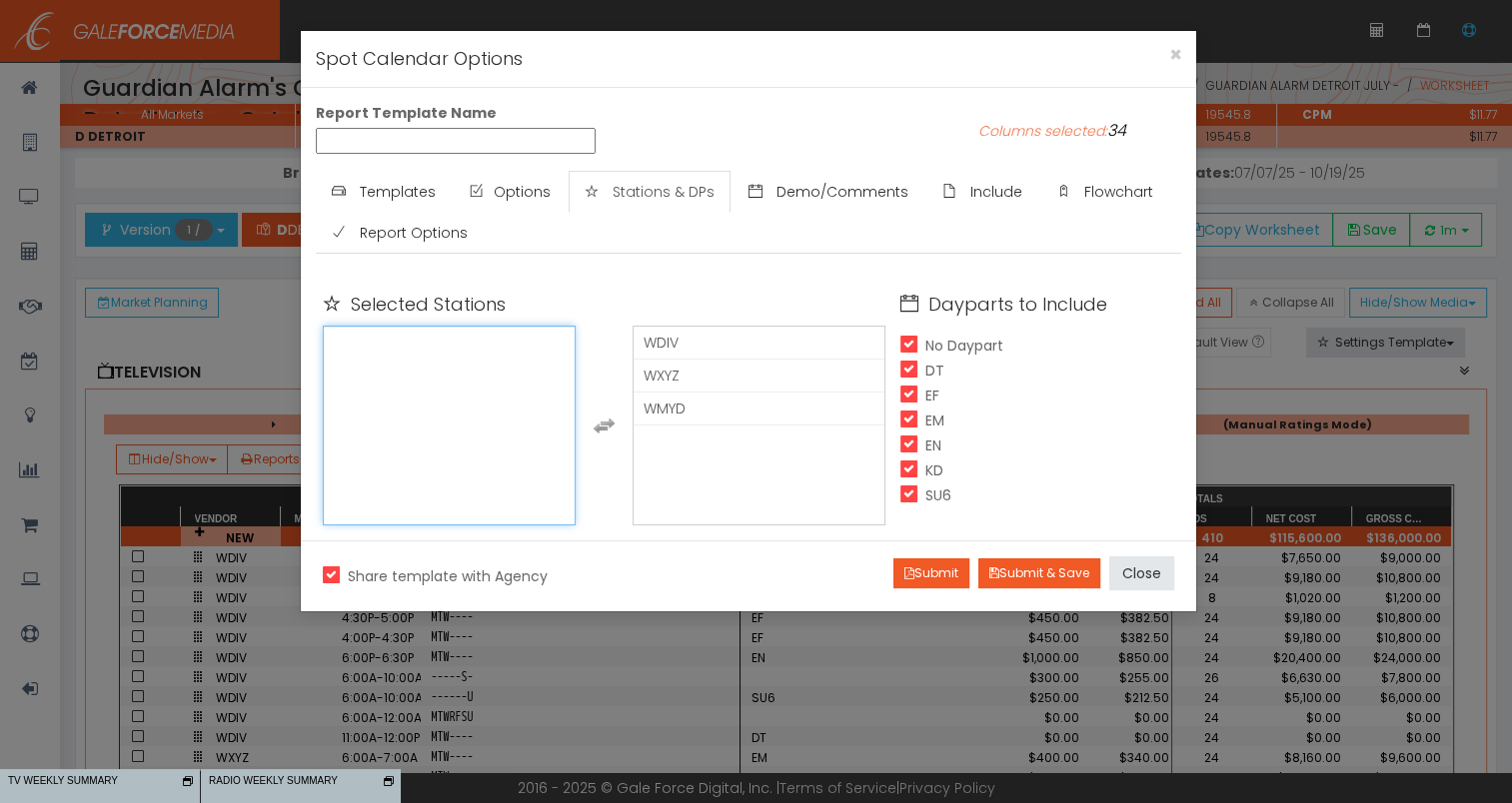 drag, startPoint x: 433, startPoint y: 350, endPoint x: 698, endPoint y: 133, distance: 342.51131 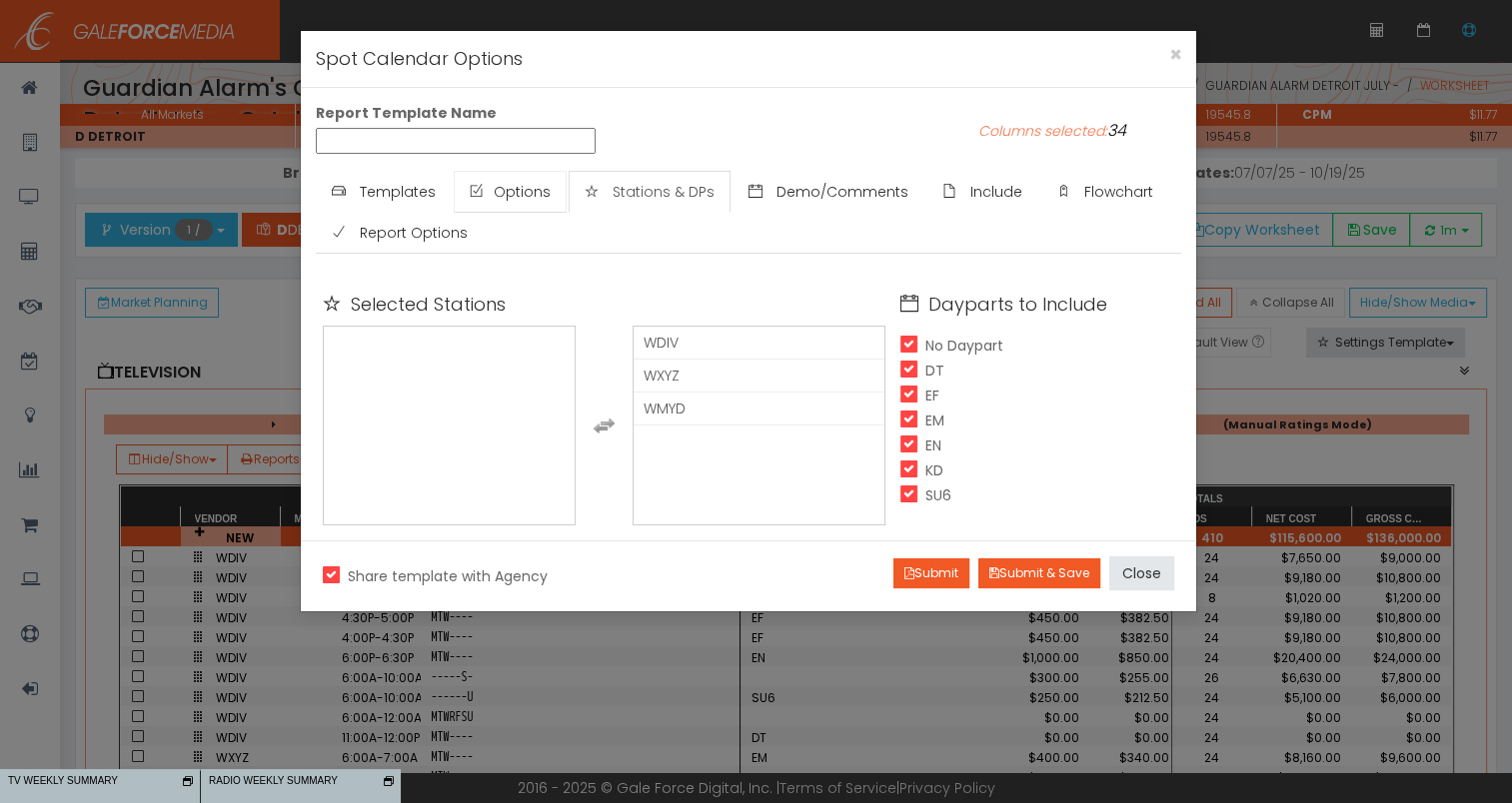 click on "Options" at bounding box center (522, 192) 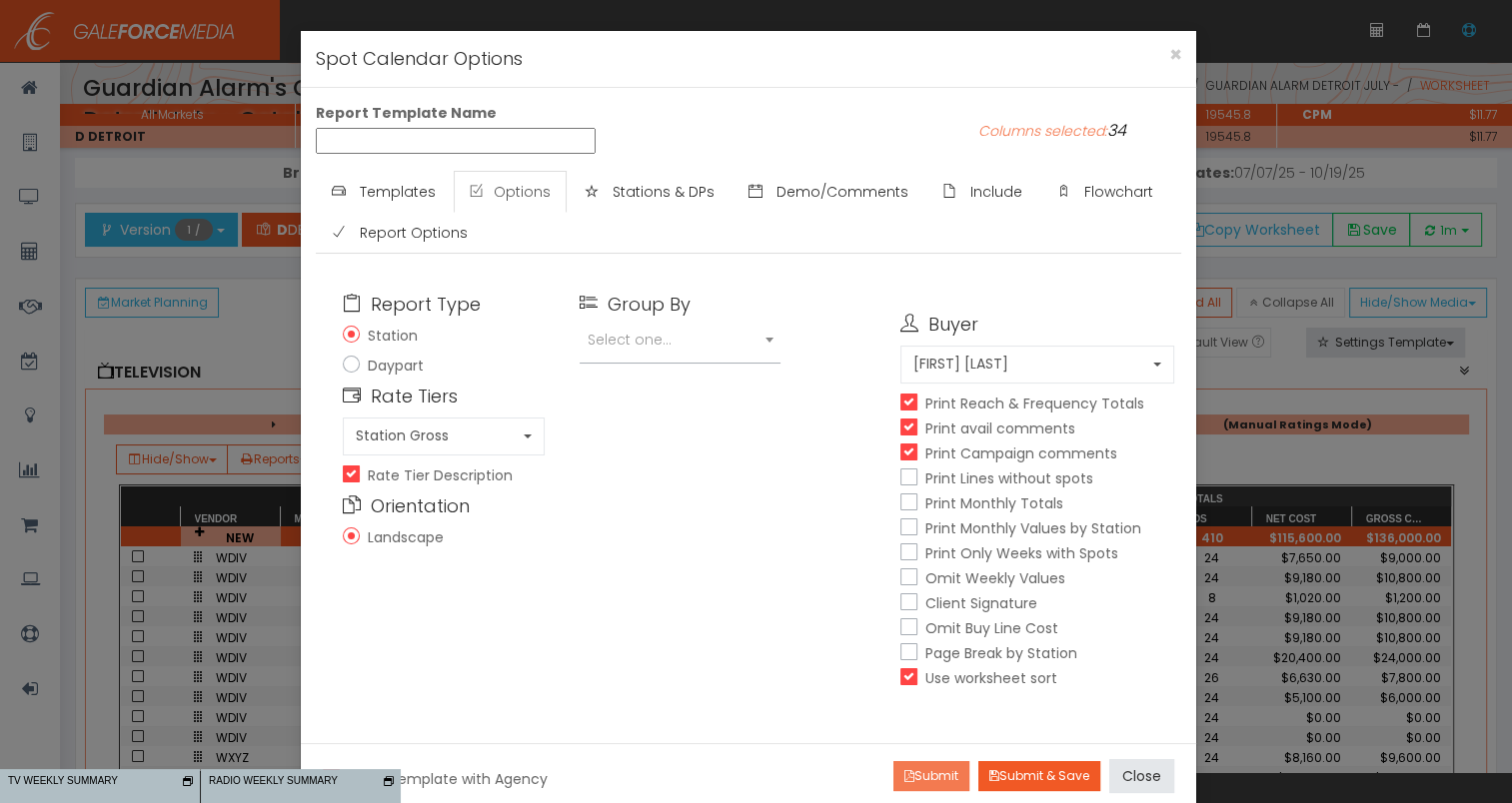 click on "Submit" at bounding box center (931, 776) 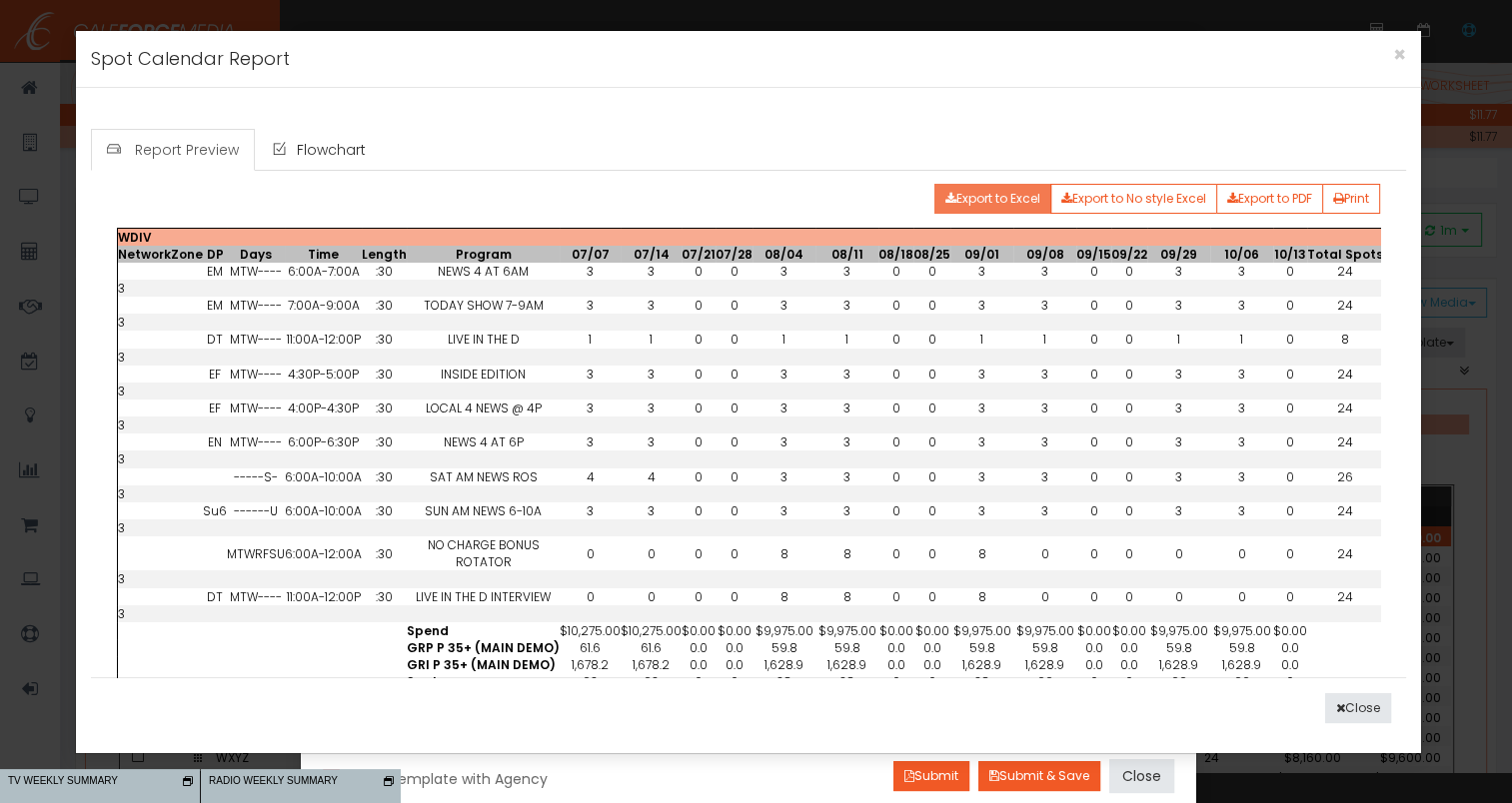 click on "Export to Excel" at bounding box center (992, 199) 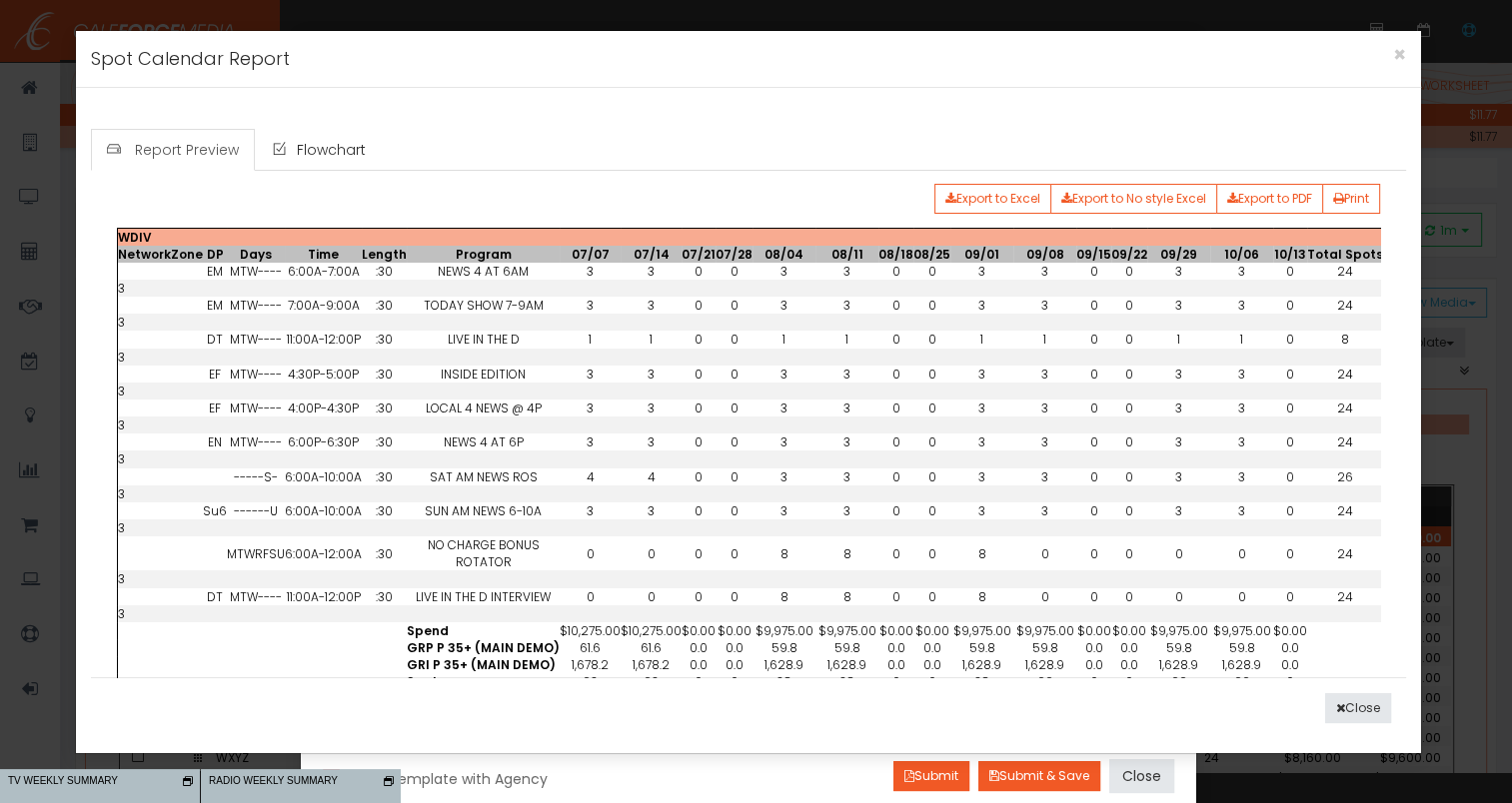 click on "Report Preview
Flowchart" at bounding box center [749, 150] 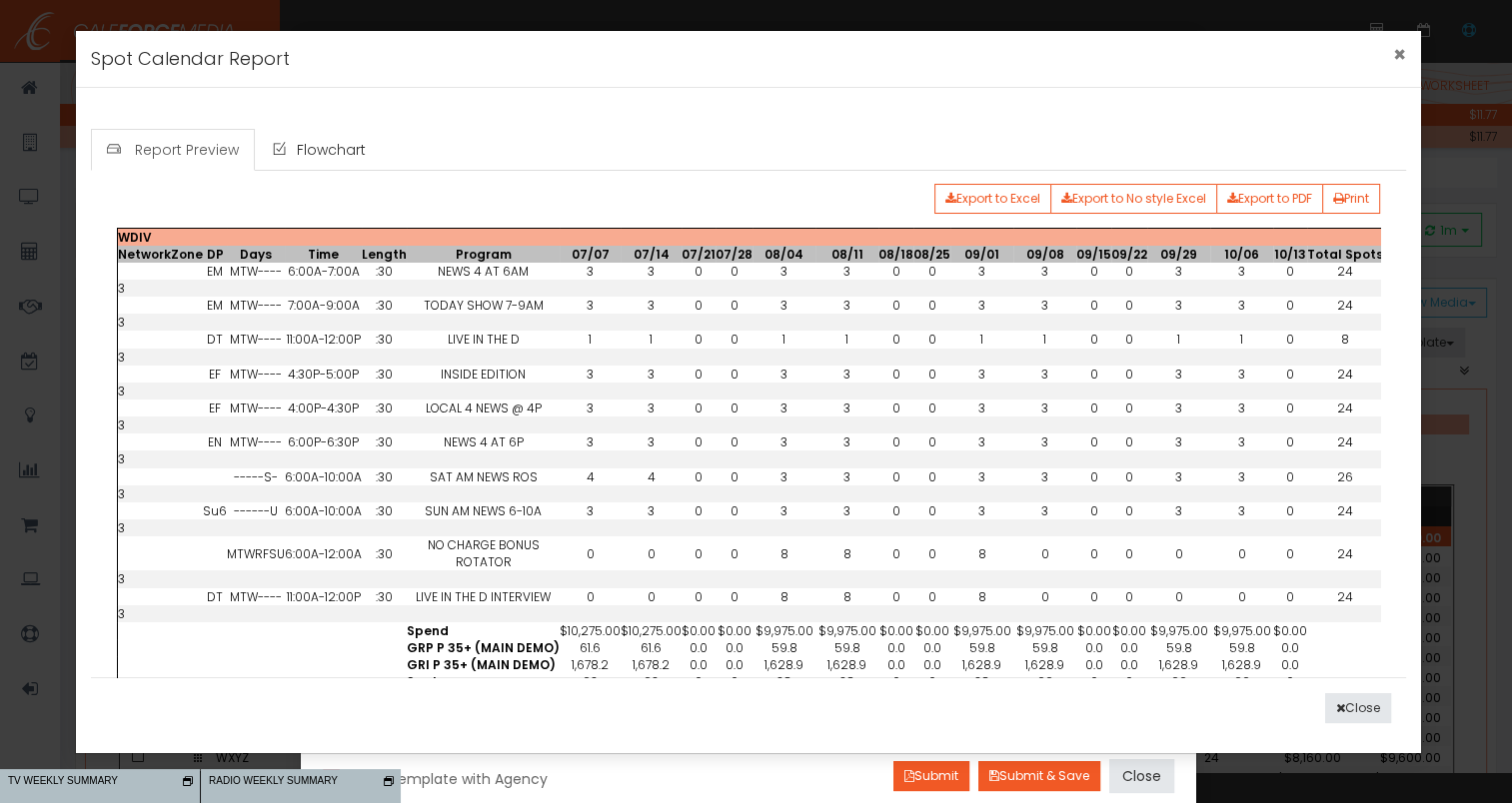 click on "×" at bounding box center (1399, 54) 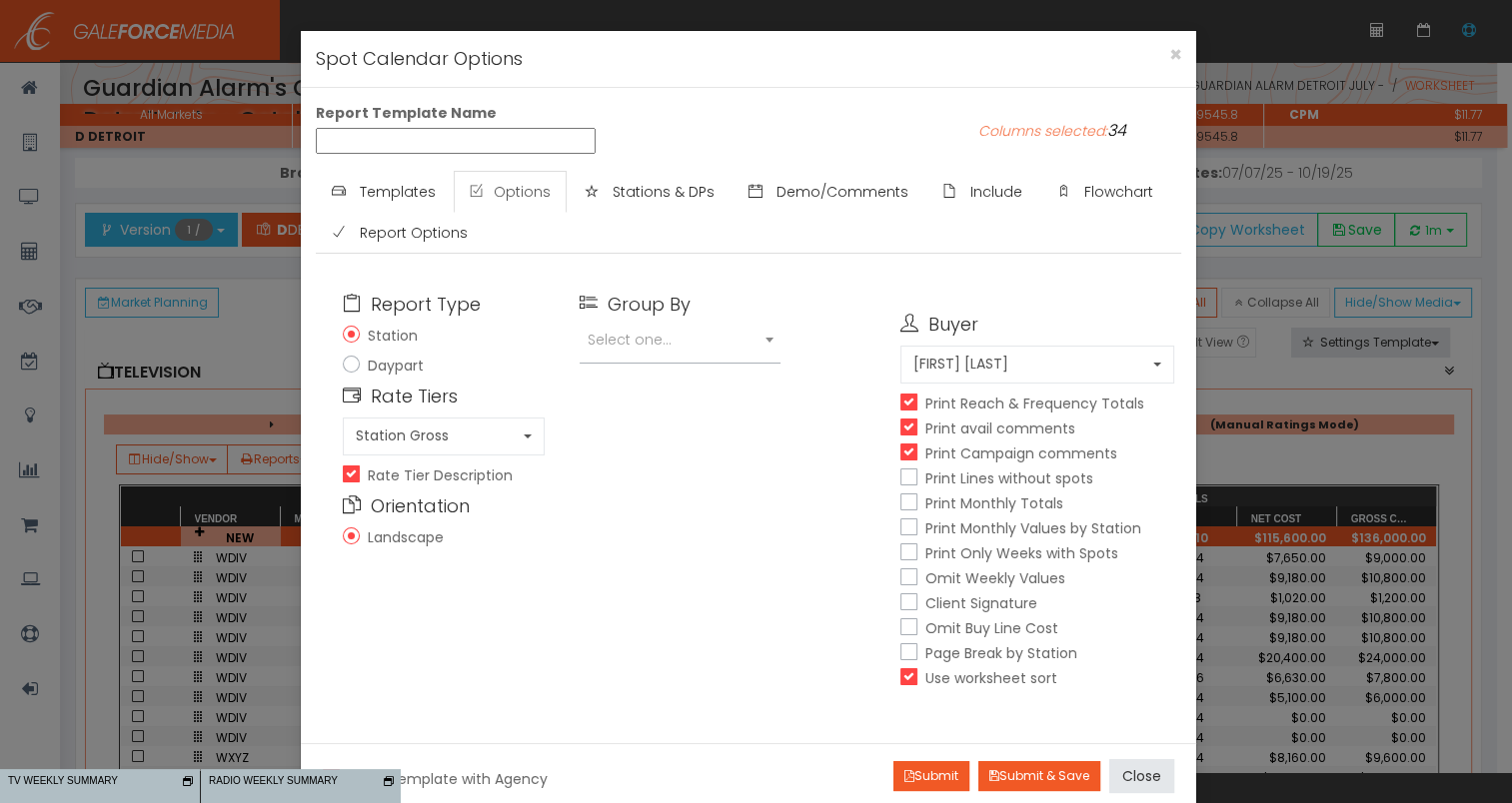 click on "Print Only Weeks with Spots" at bounding box center (906, 553) 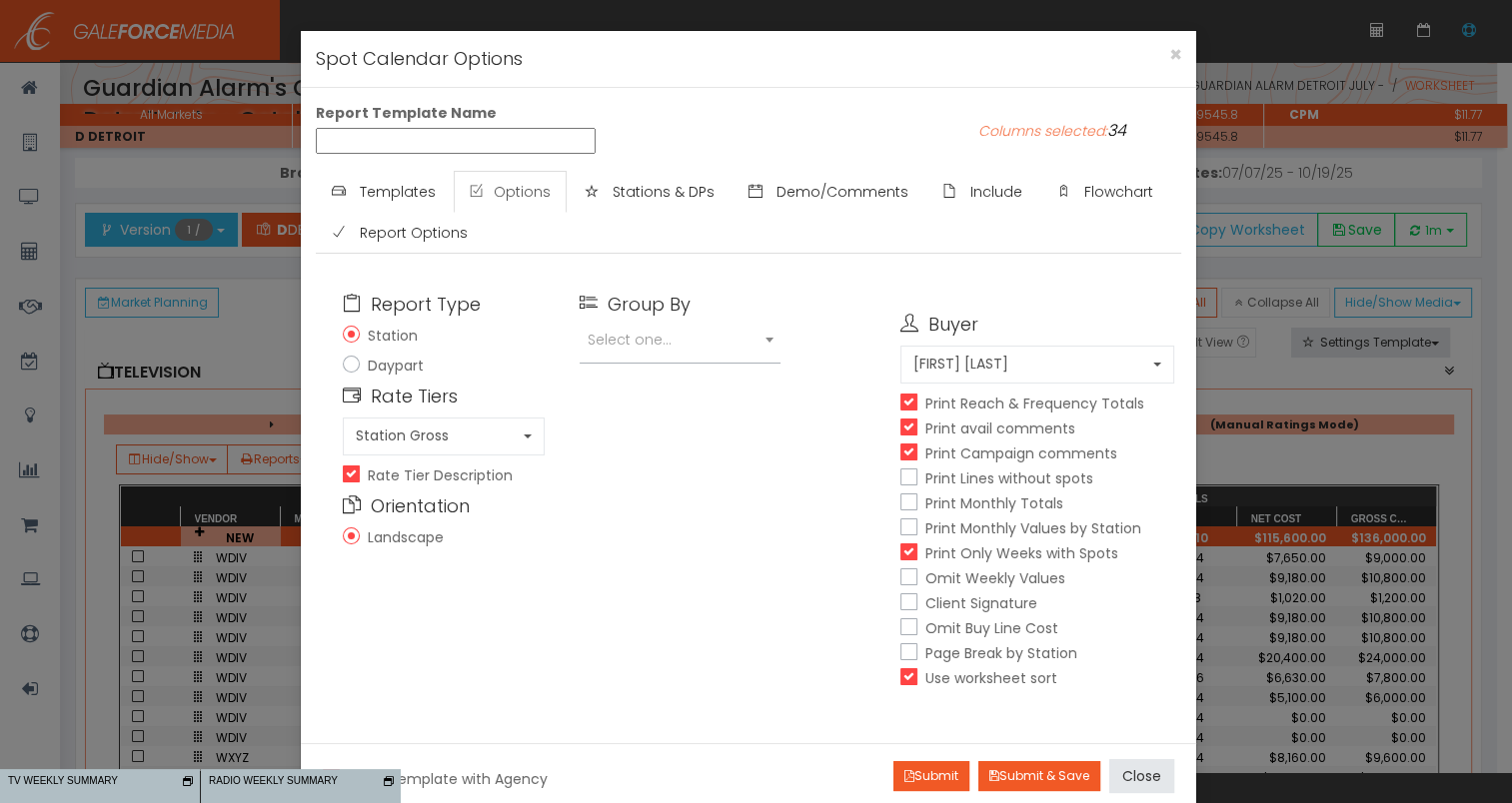 click on "Print Campaign comments" at bounding box center (906, 453) 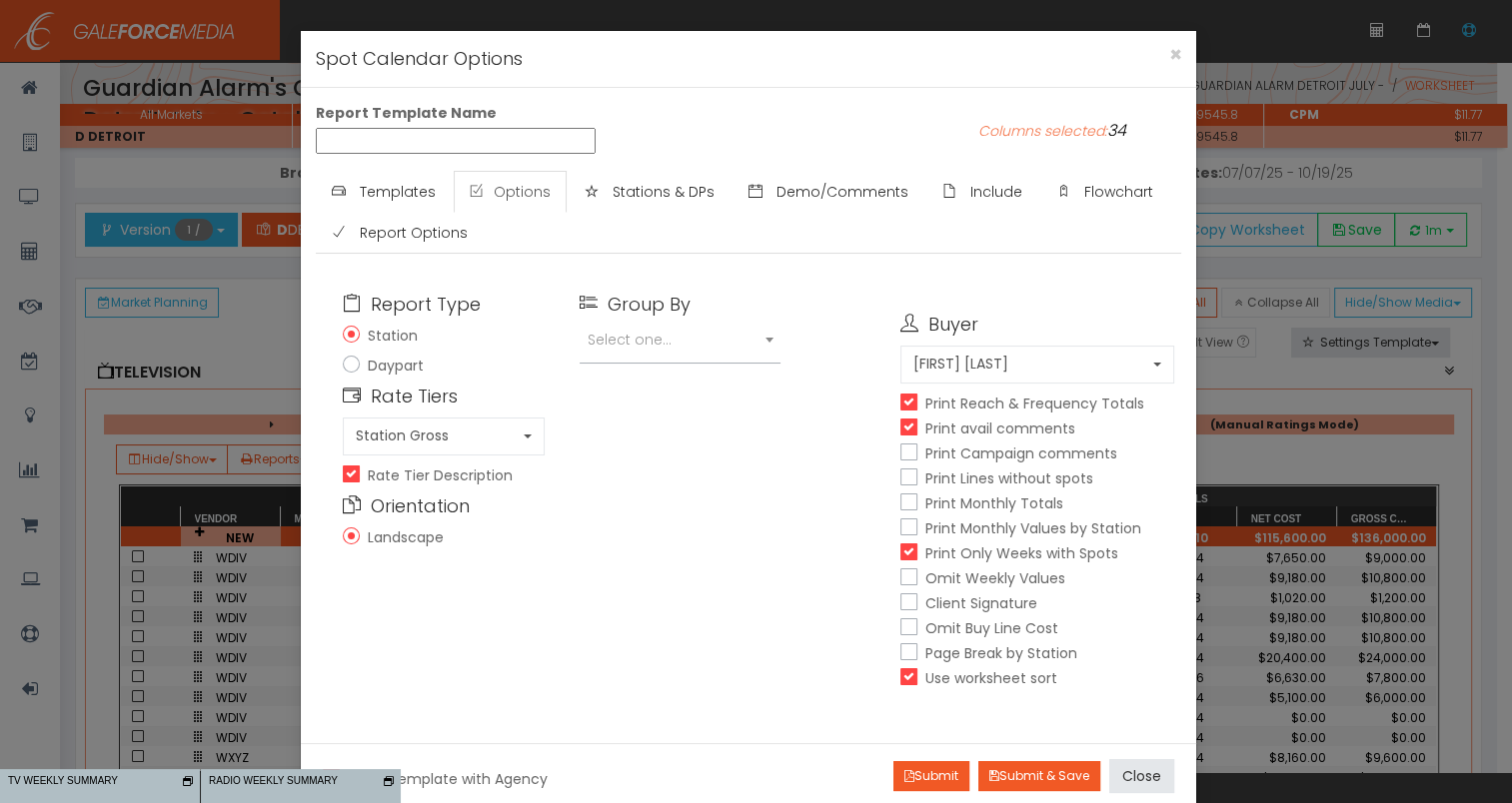 click on "Print avail comments" at bounding box center (906, 428) 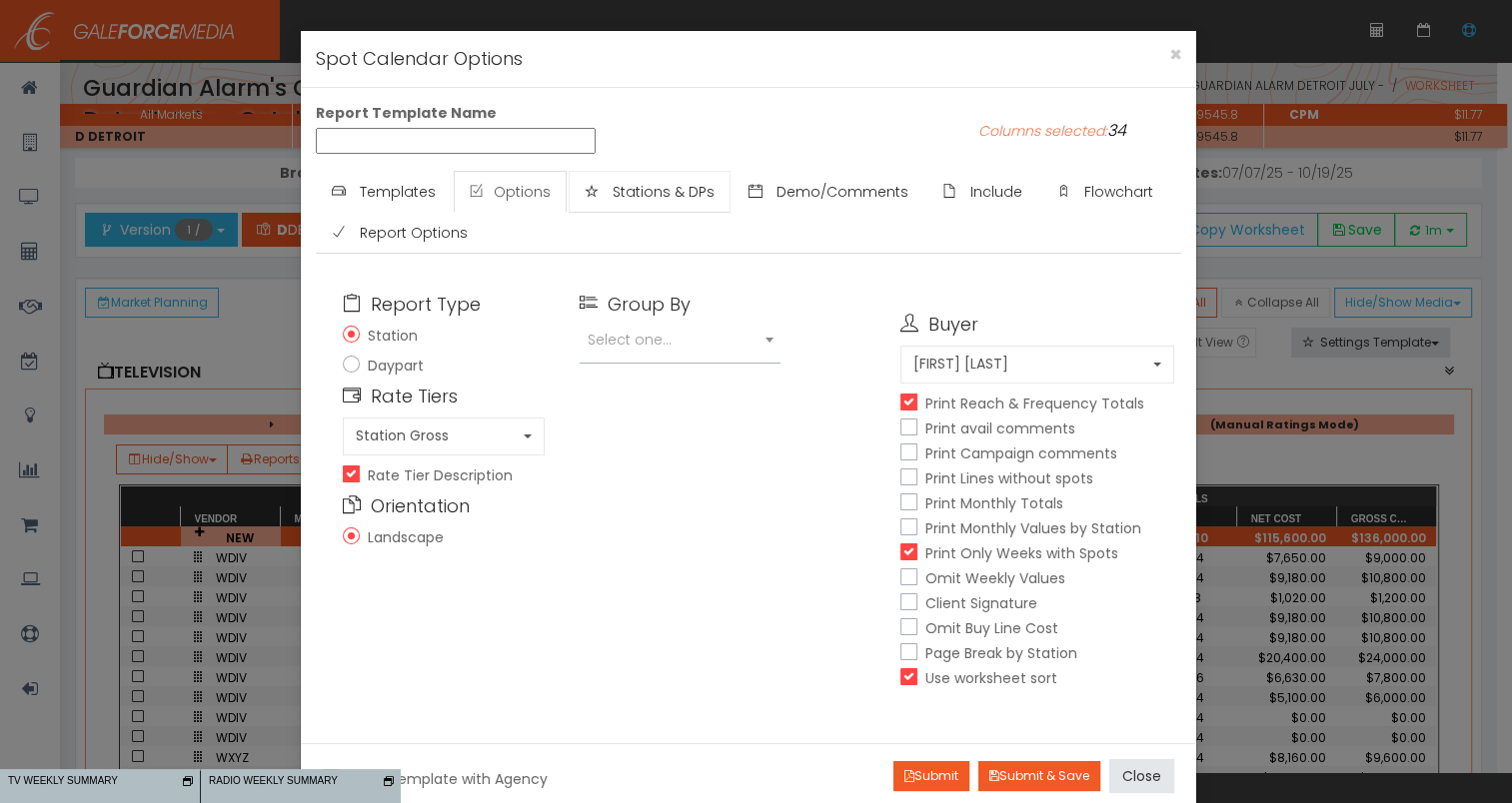 click on "Stations & DPs" at bounding box center [664, 192] 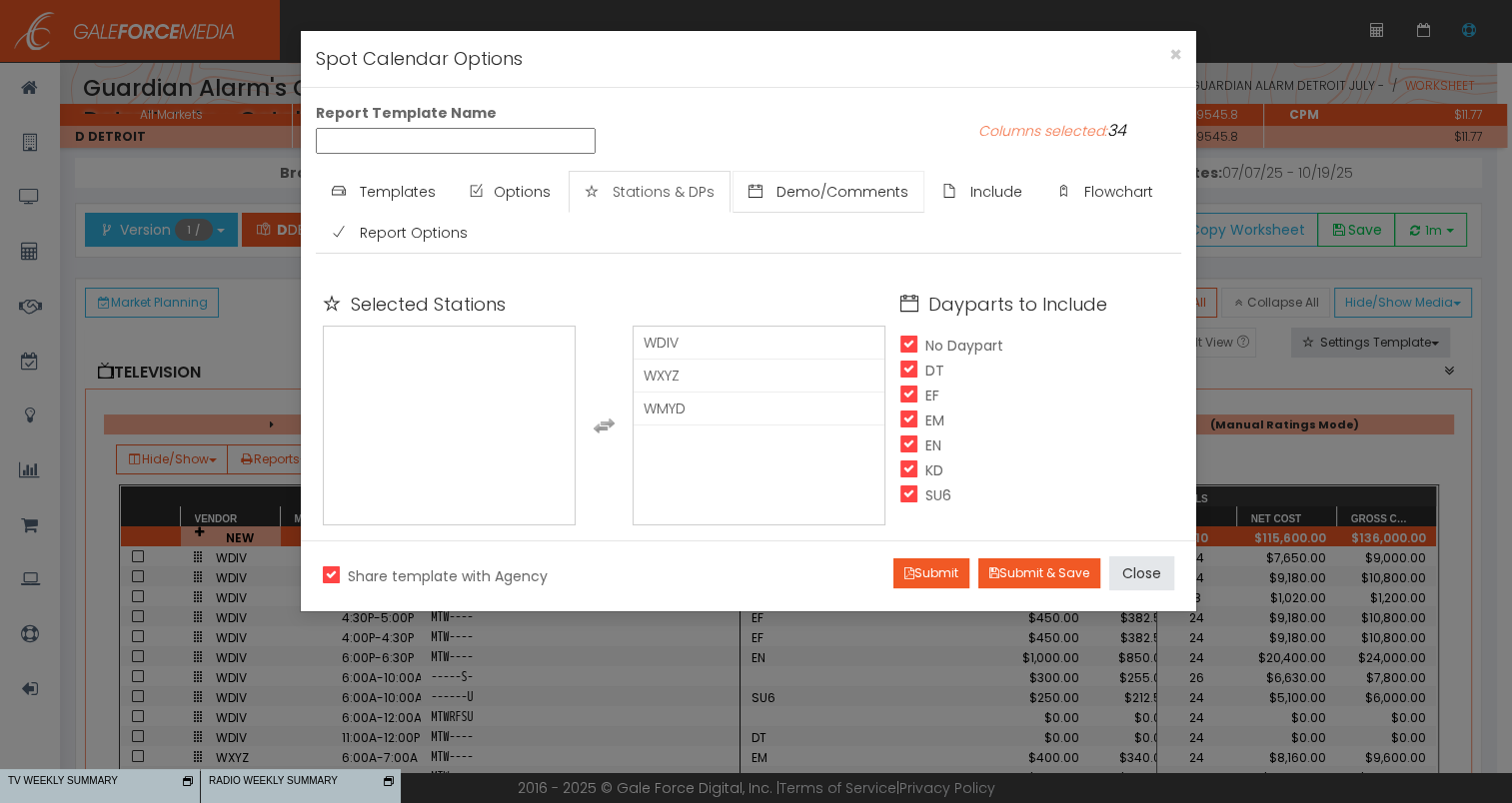 click on "Demo/Comments" at bounding box center [828, 192] 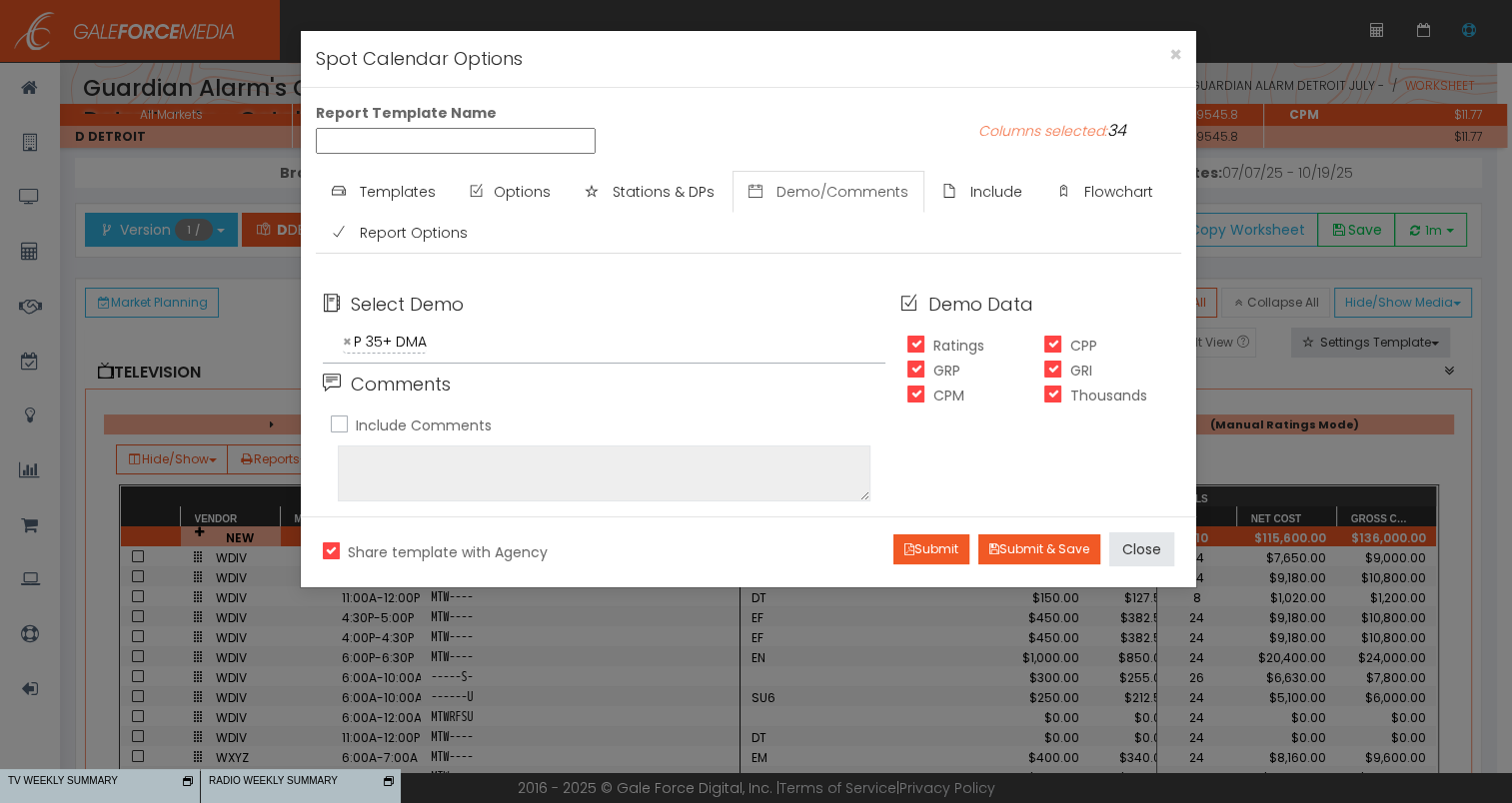 click on "CPM" at bounding box center (945, 396) 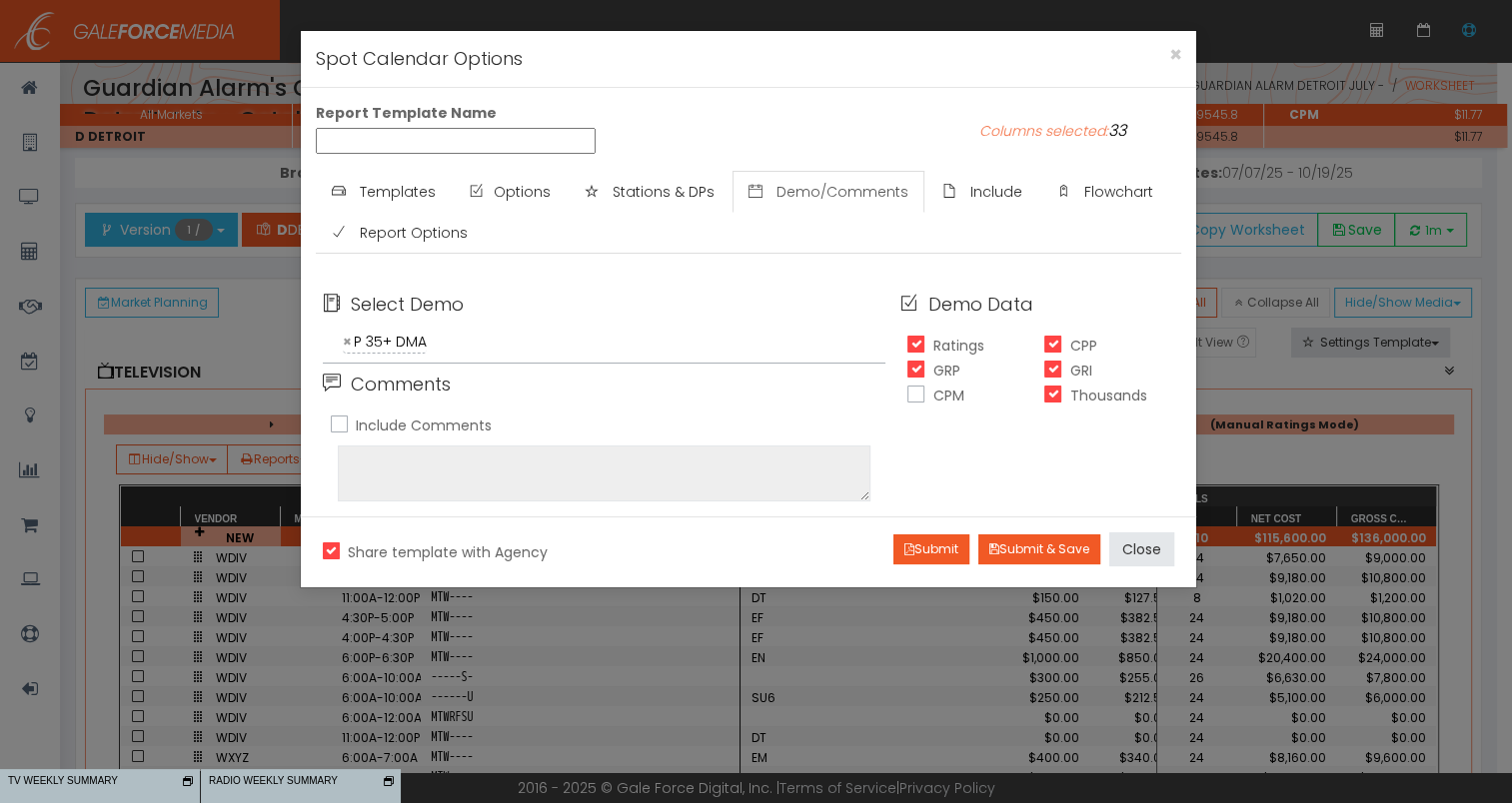 click on "CPP" at bounding box center [1050, 346] 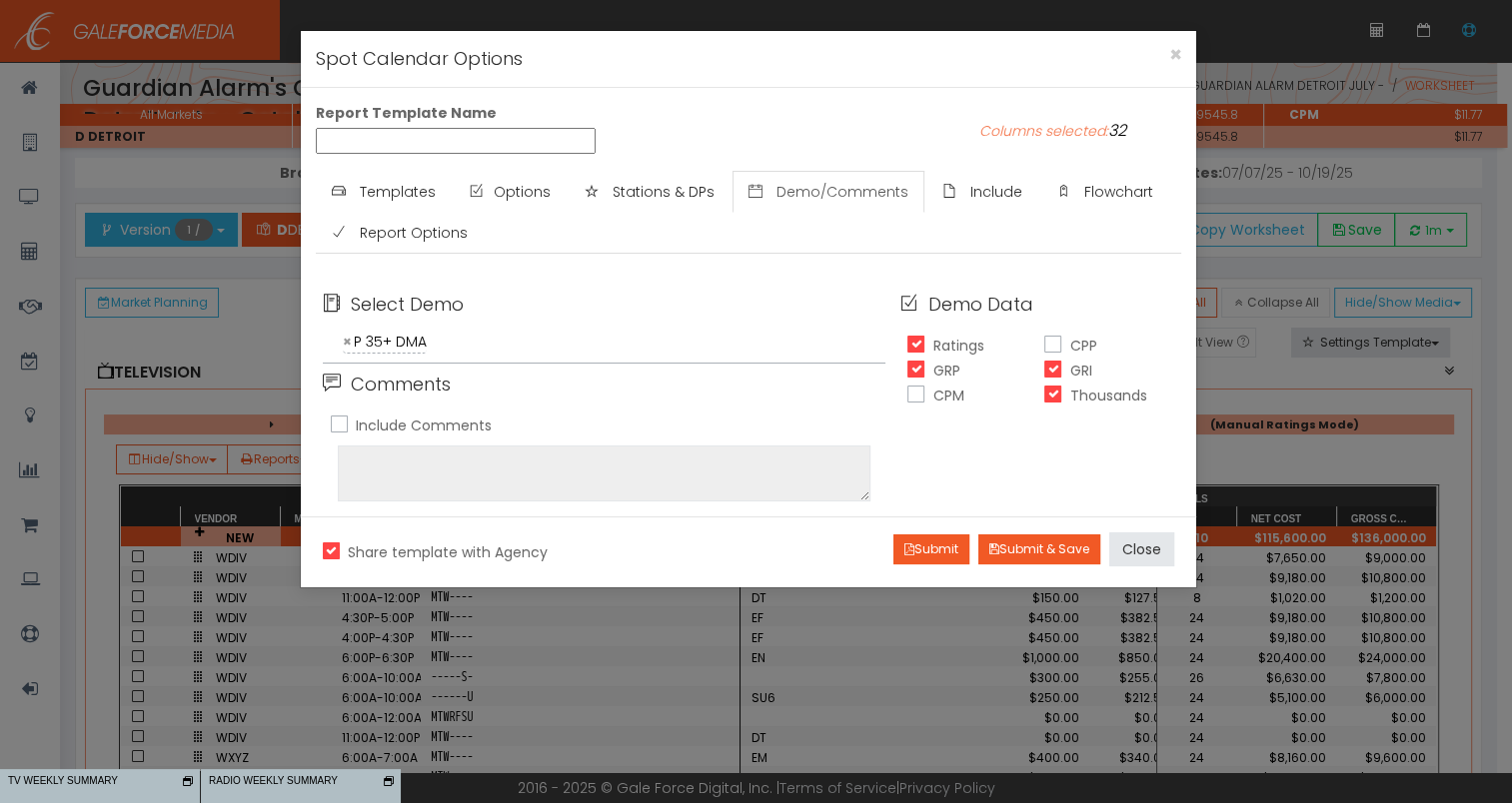click on "GRI" at bounding box center [1050, 371] 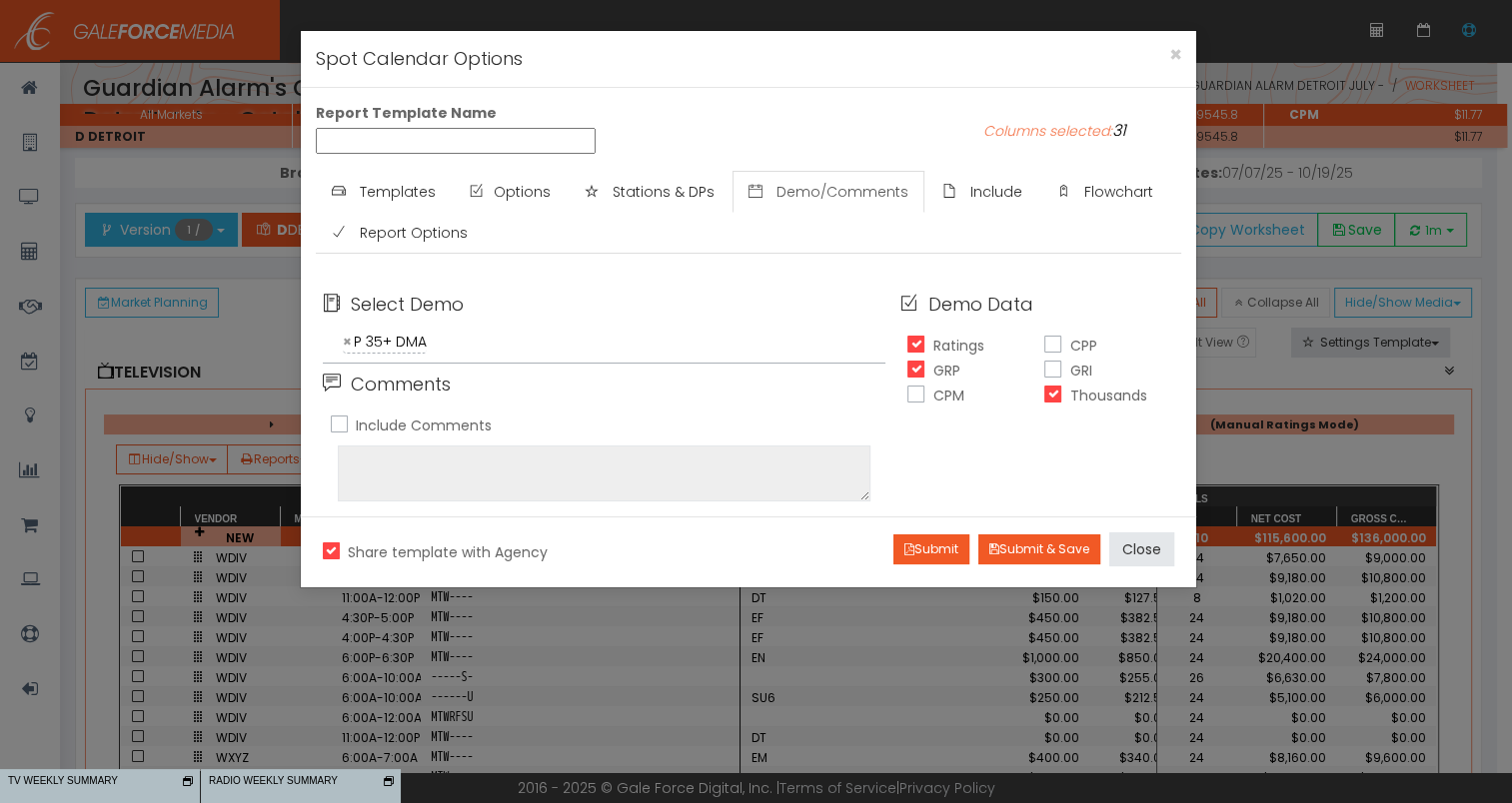 click on "GRI" at bounding box center [1050, 371] 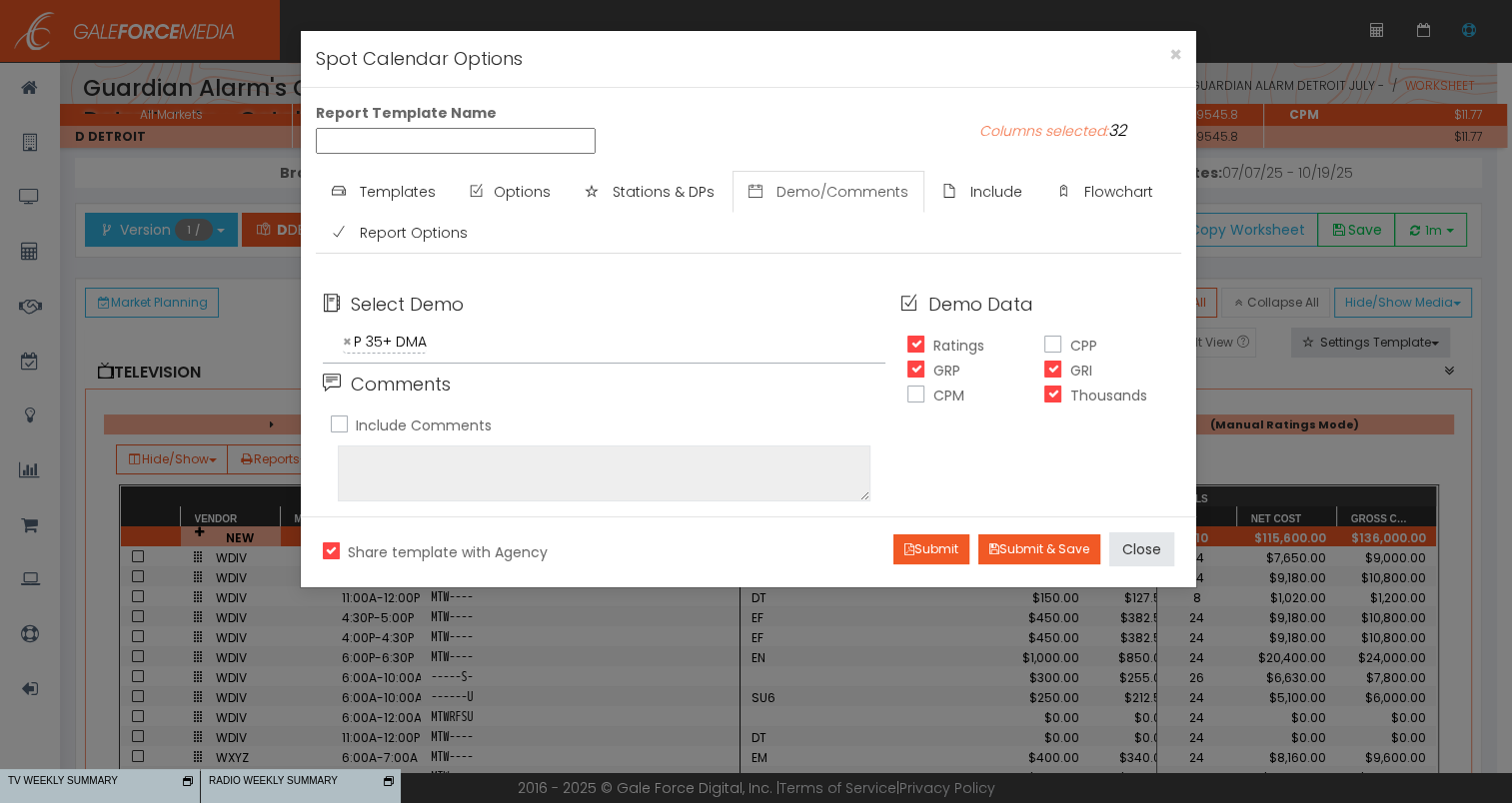 click on "Thousands" at bounding box center (1050, 396) 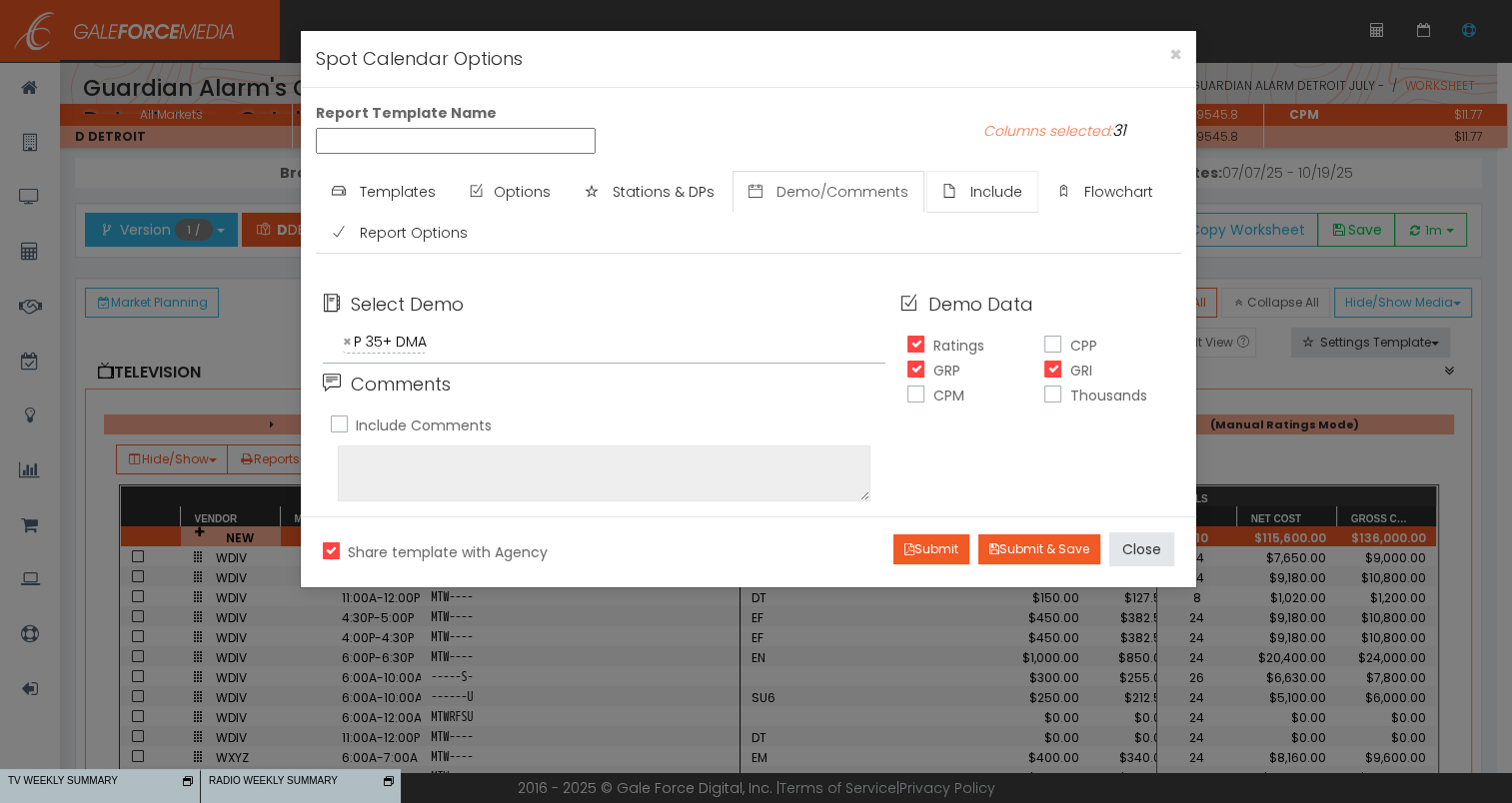 click on "Include" at bounding box center [996, 192] 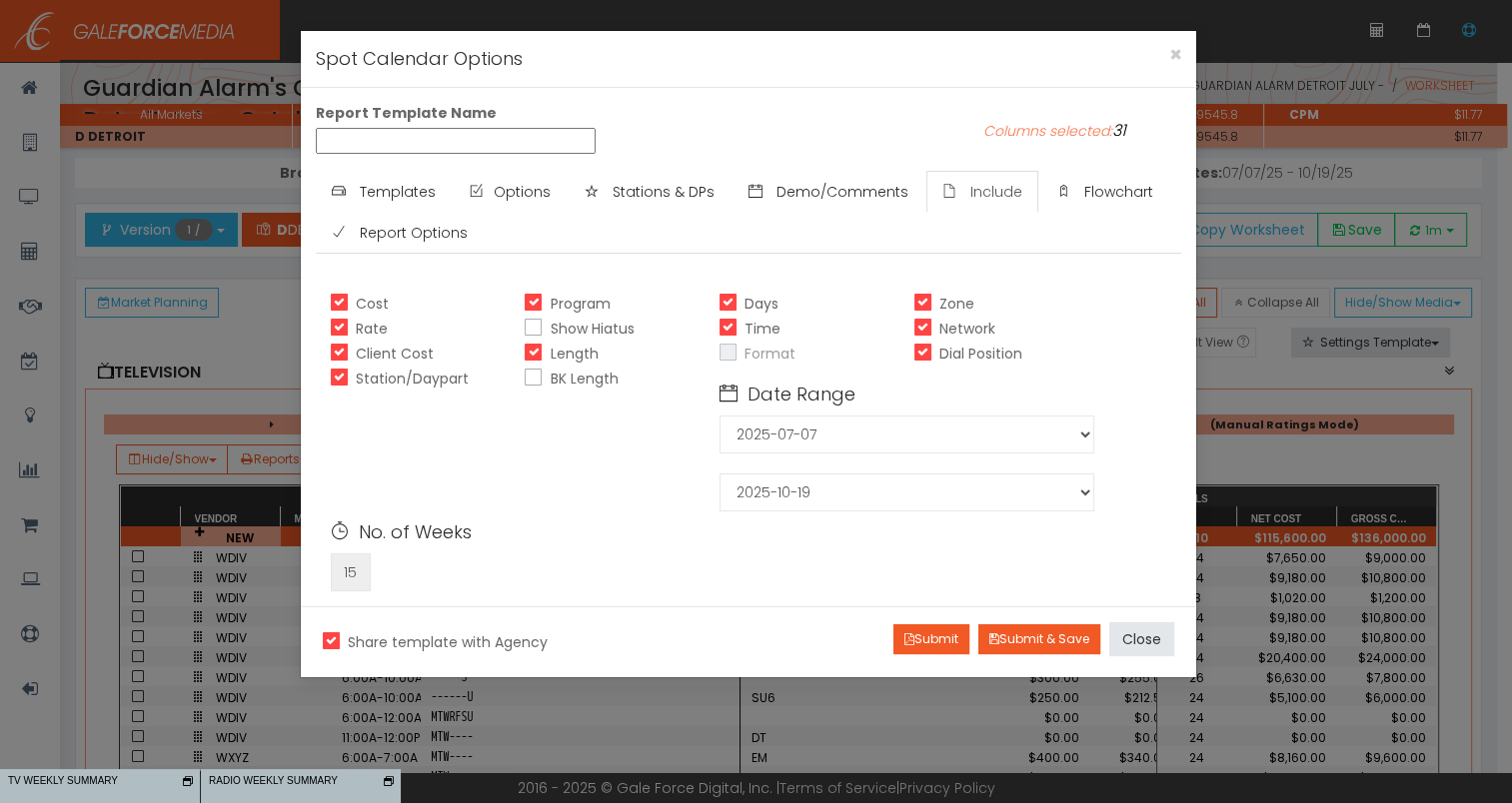 click on "Client Cost" at bounding box center (337, 354) 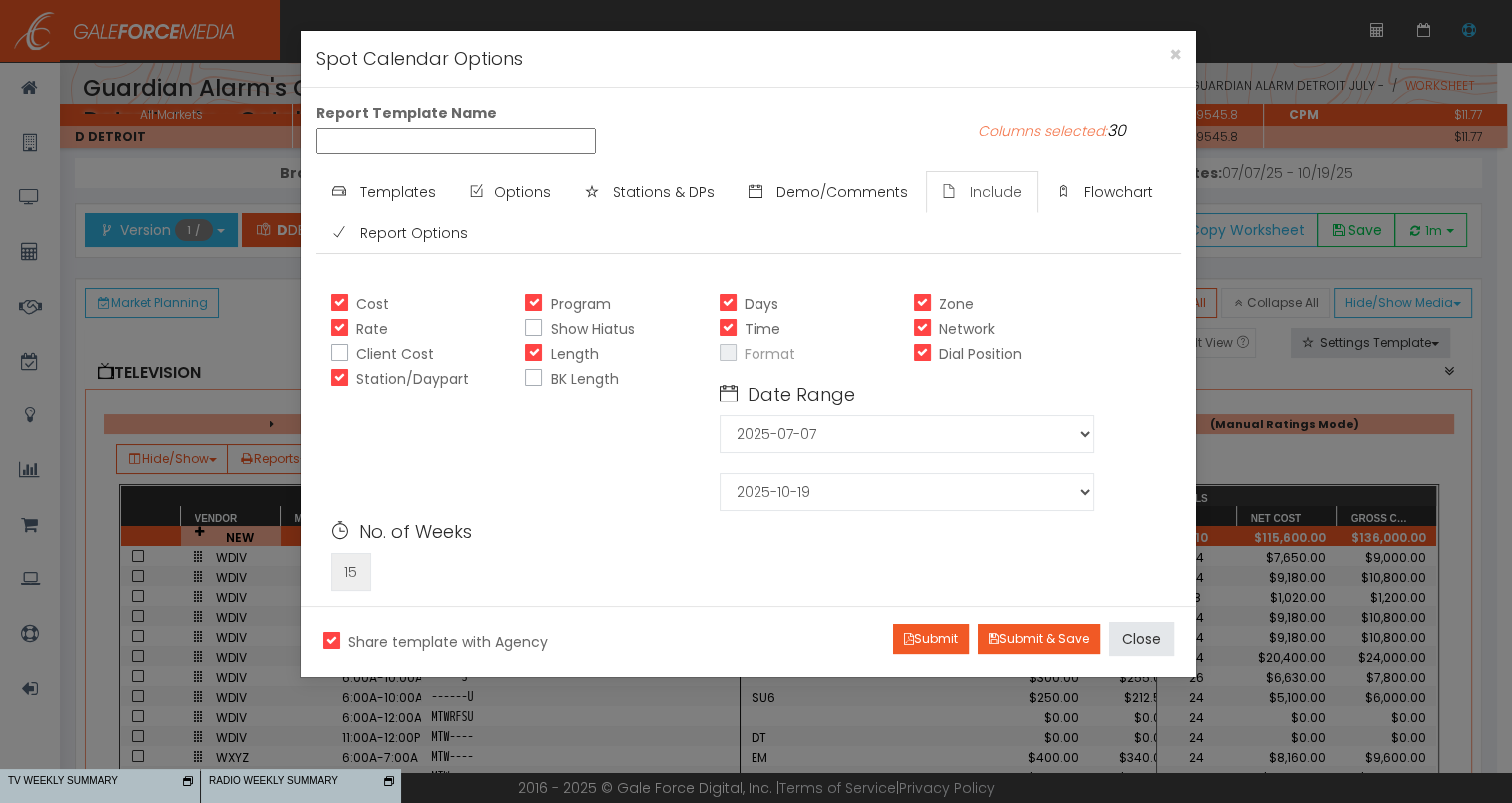click on "Cost" at bounding box center [337, 304] 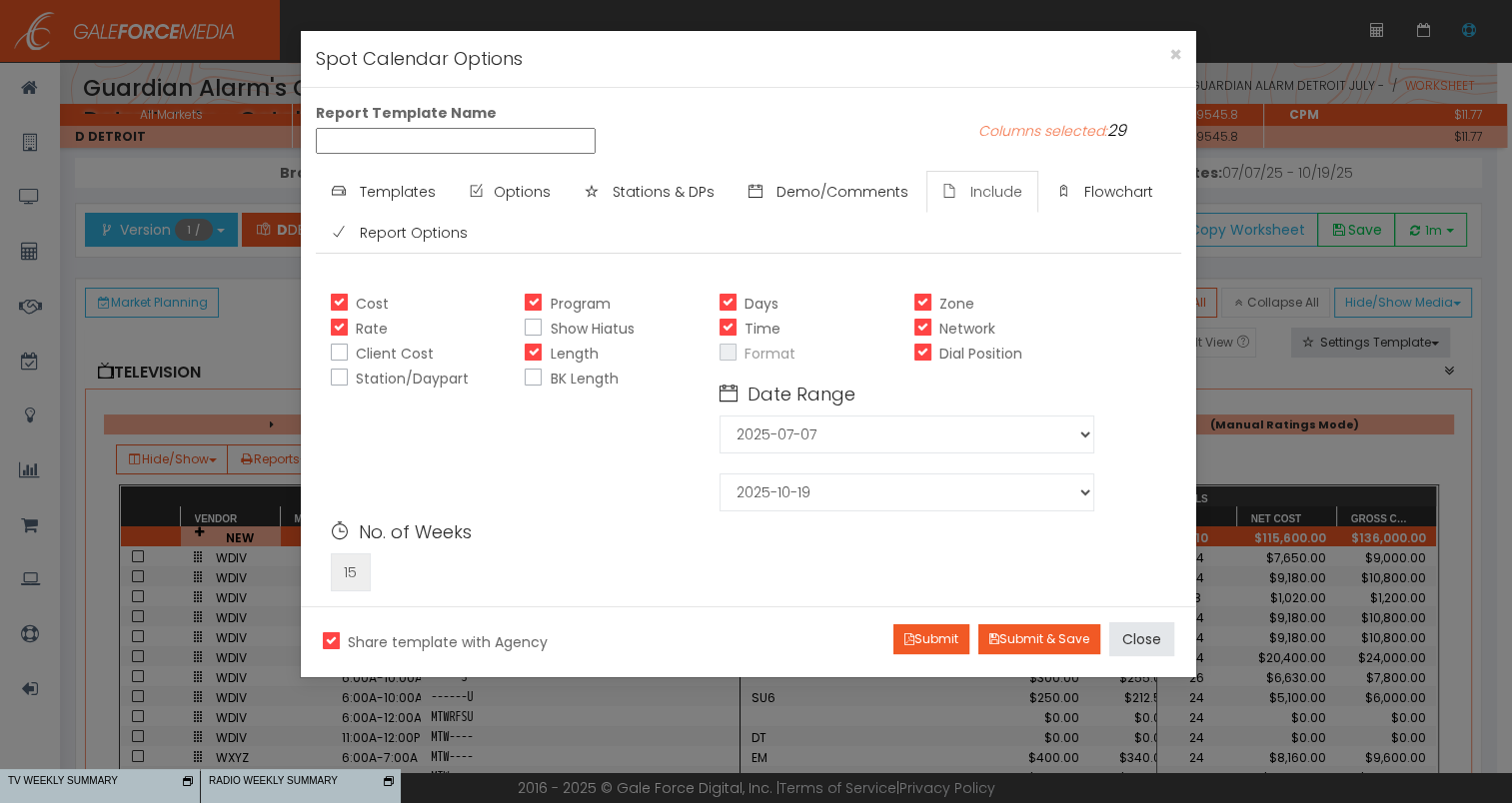 click on "Zone" at bounding box center (920, 304) 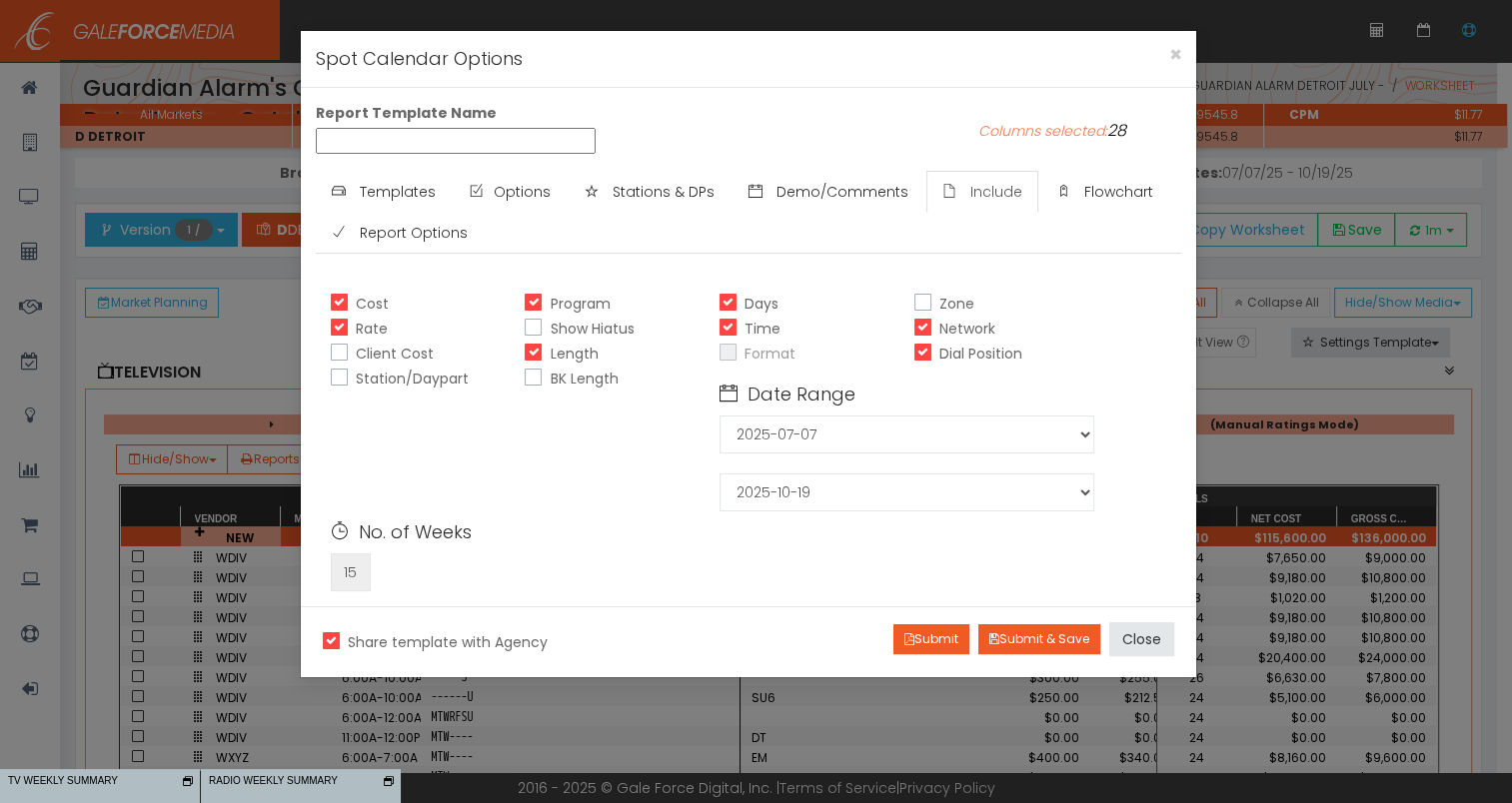 click on "Network" at bounding box center (920, 329) 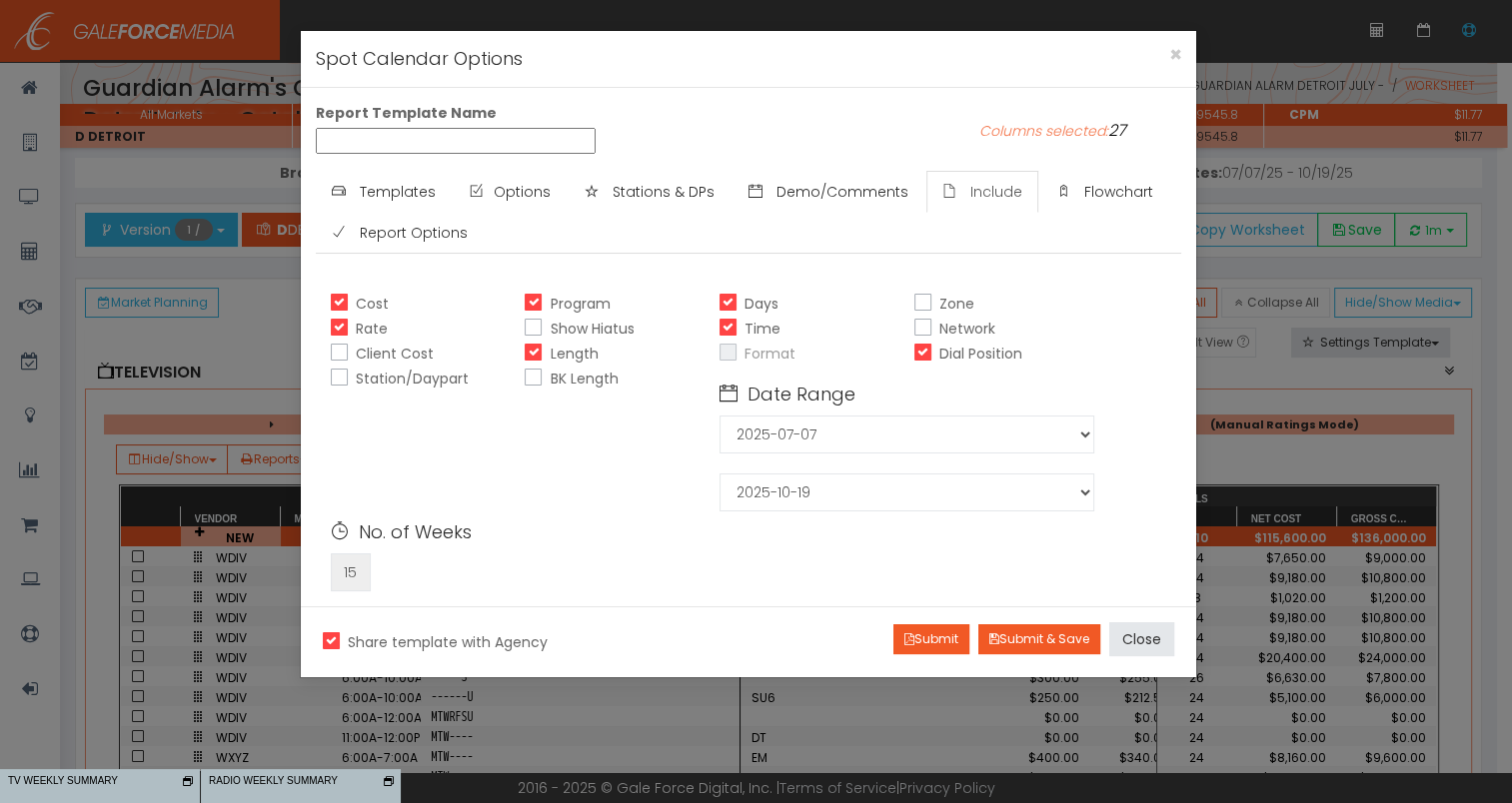 click on "Dial Position" at bounding box center (920, 354) 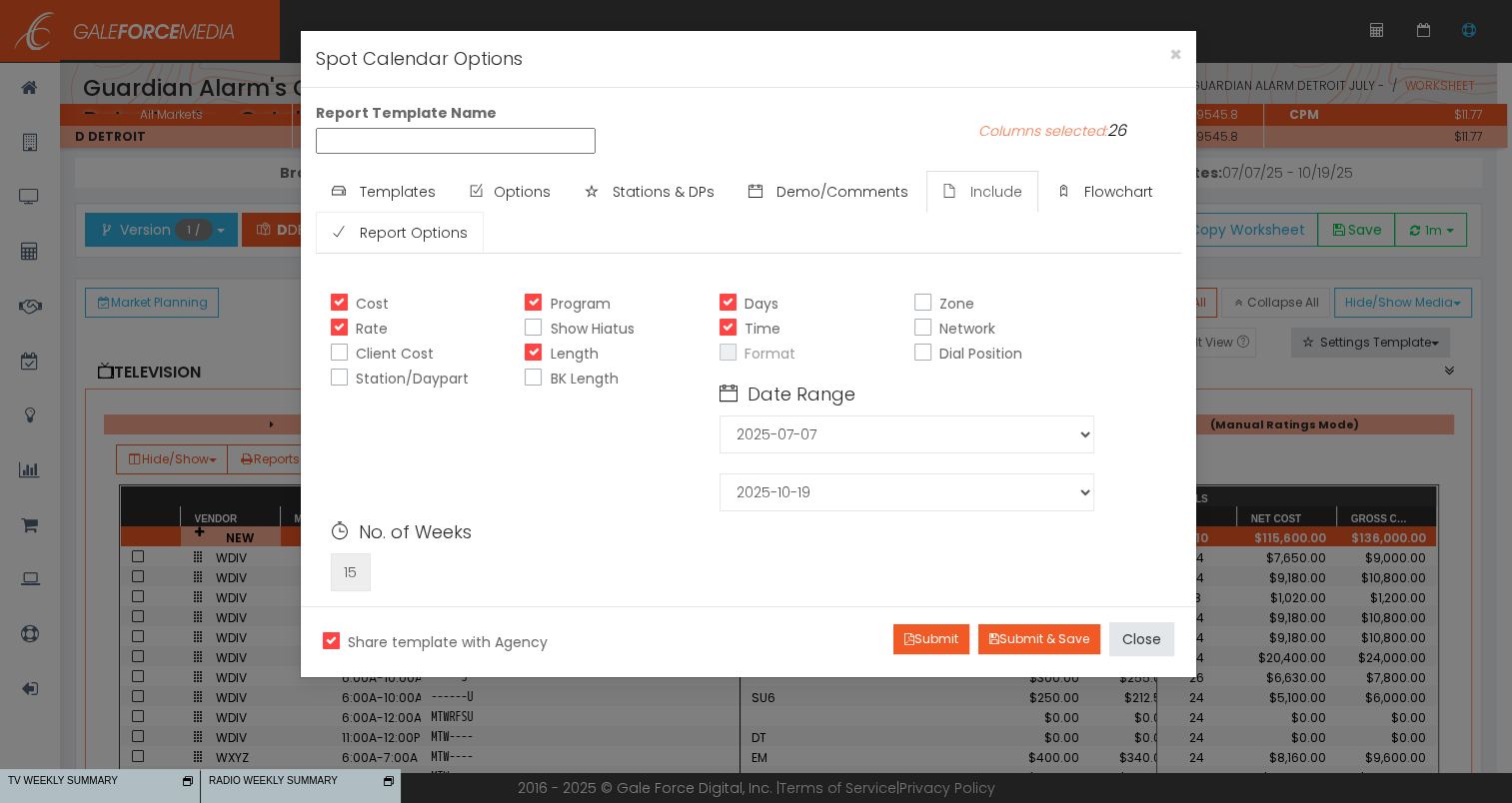 click on "Report Options" at bounding box center [414, 233] 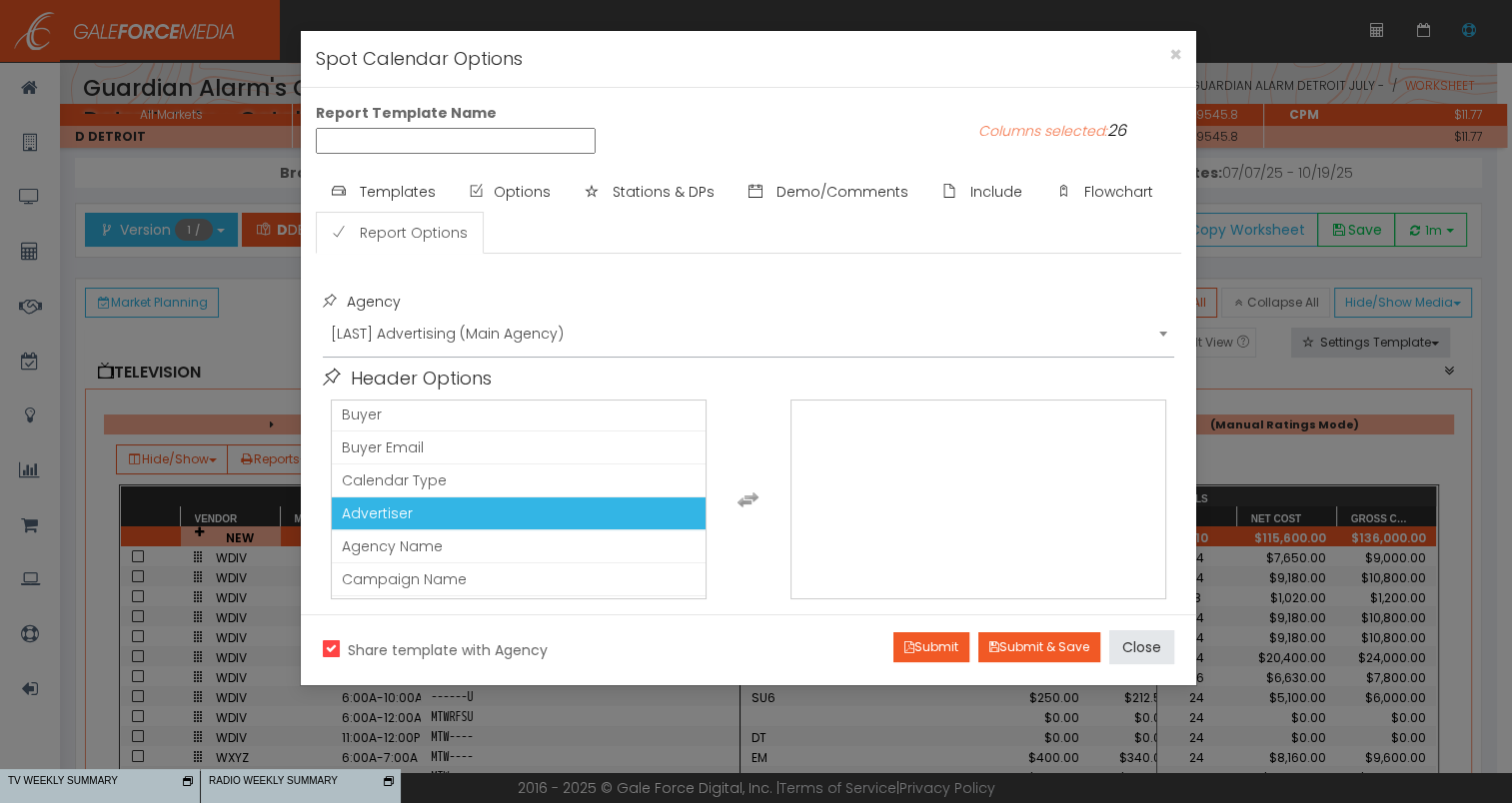 scroll, scrollTop: 300, scrollLeft: 0, axis: vertical 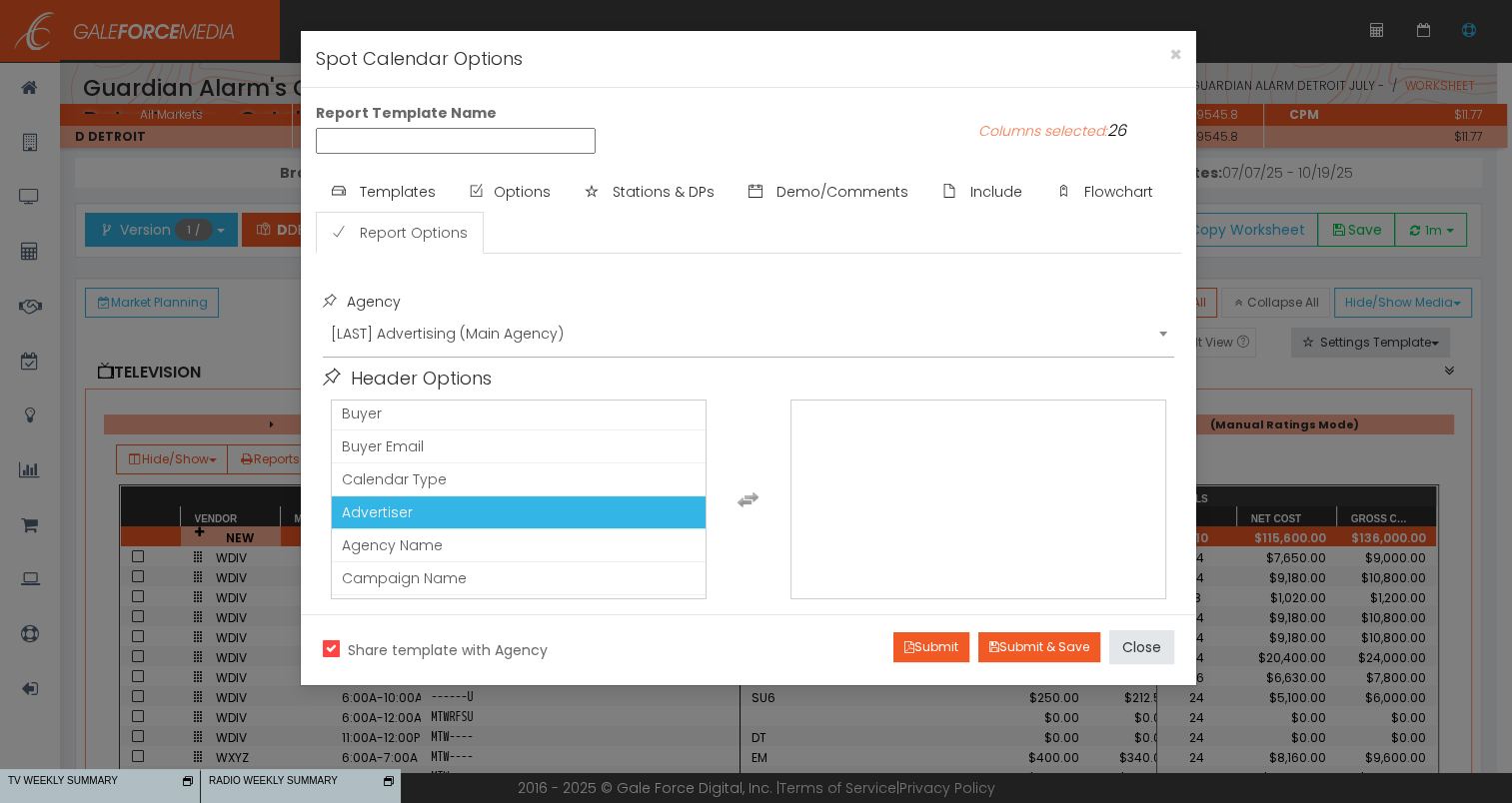 click on "Advertiser" at bounding box center [519, 512] 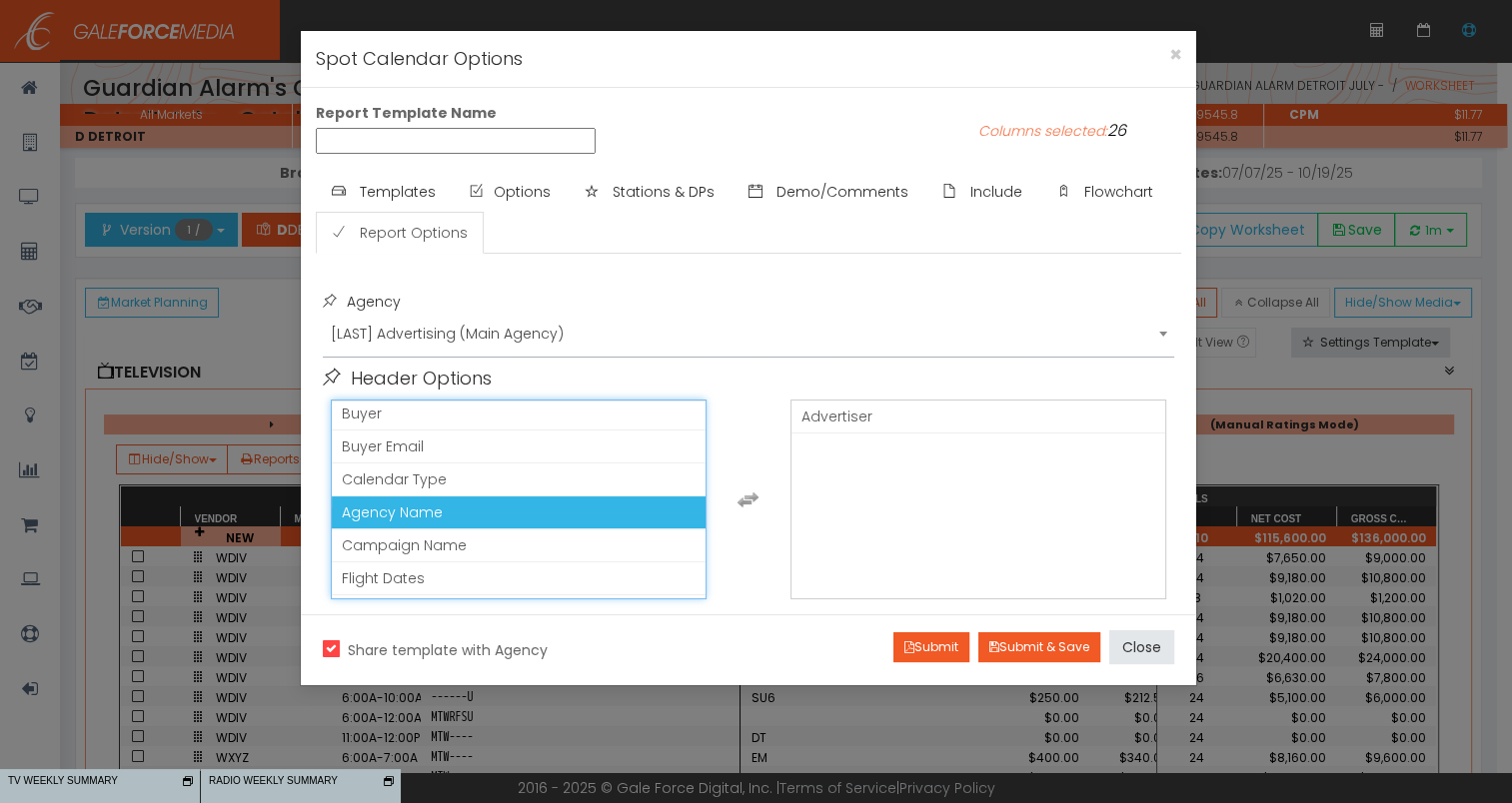 scroll, scrollTop: 189, scrollLeft: 0, axis: vertical 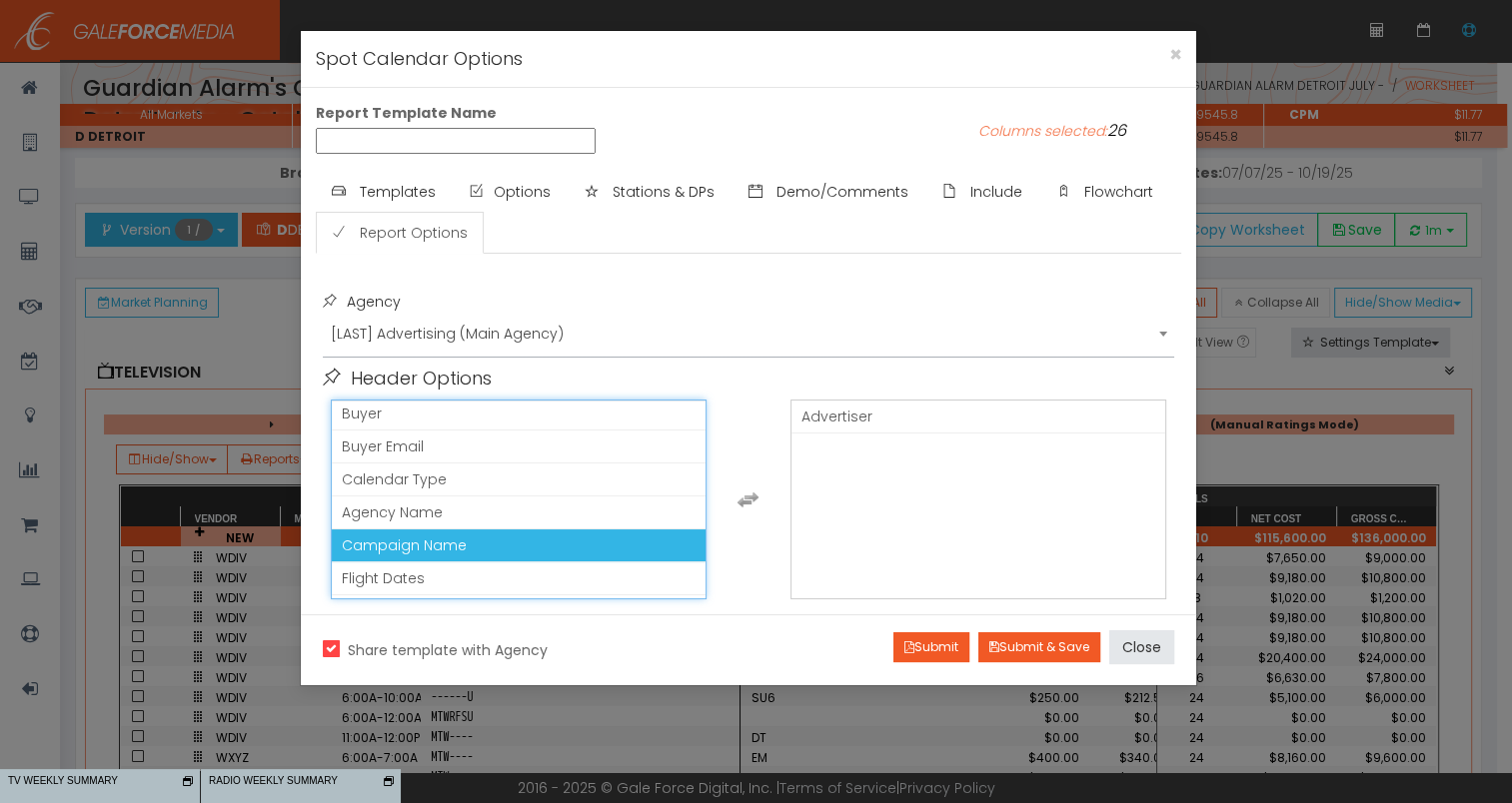 click on "Campaign Name" at bounding box center [519, 545] 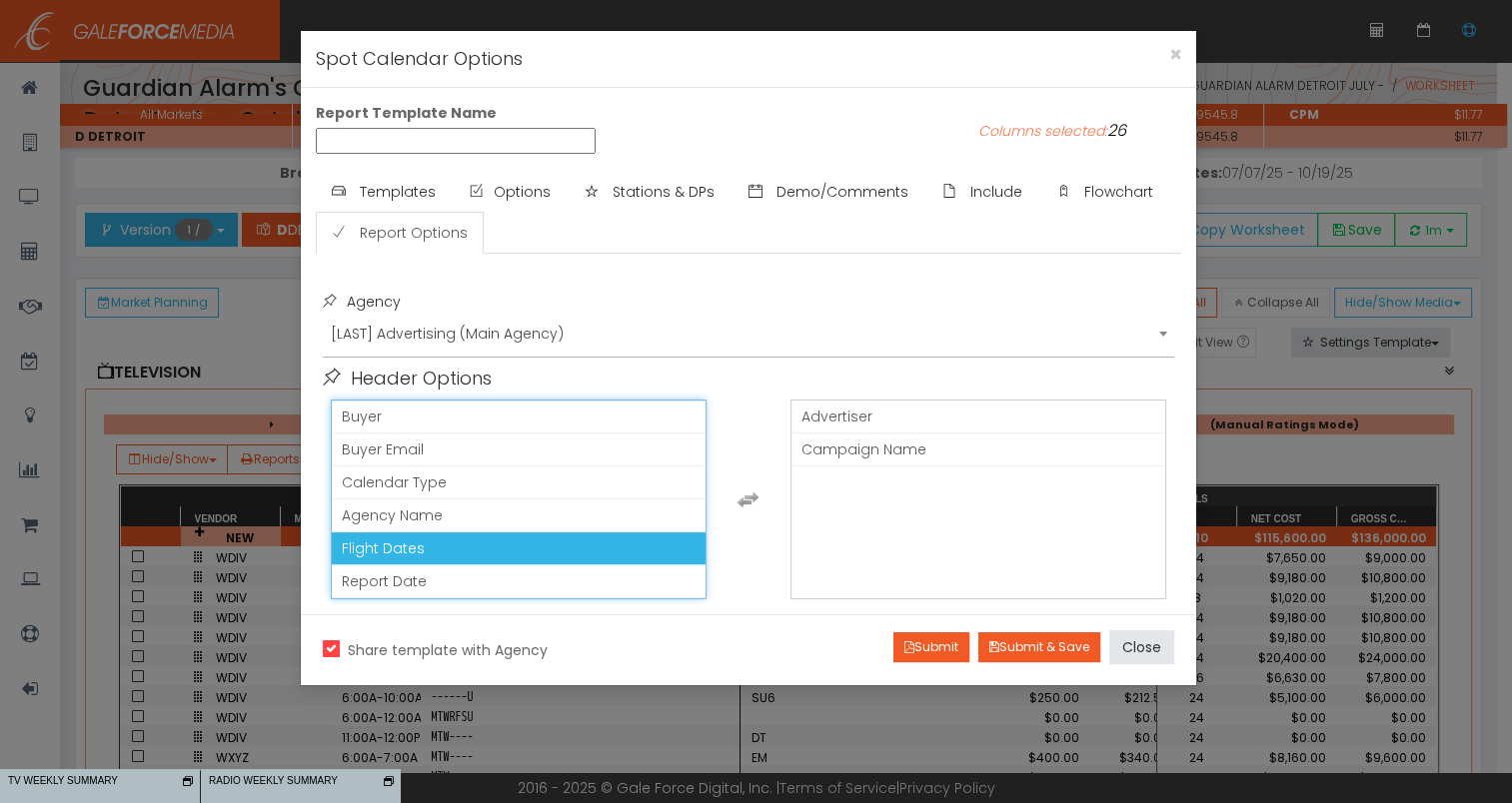 scroll, scrollTop: 293, scrollLeft: 0, axis: vertical 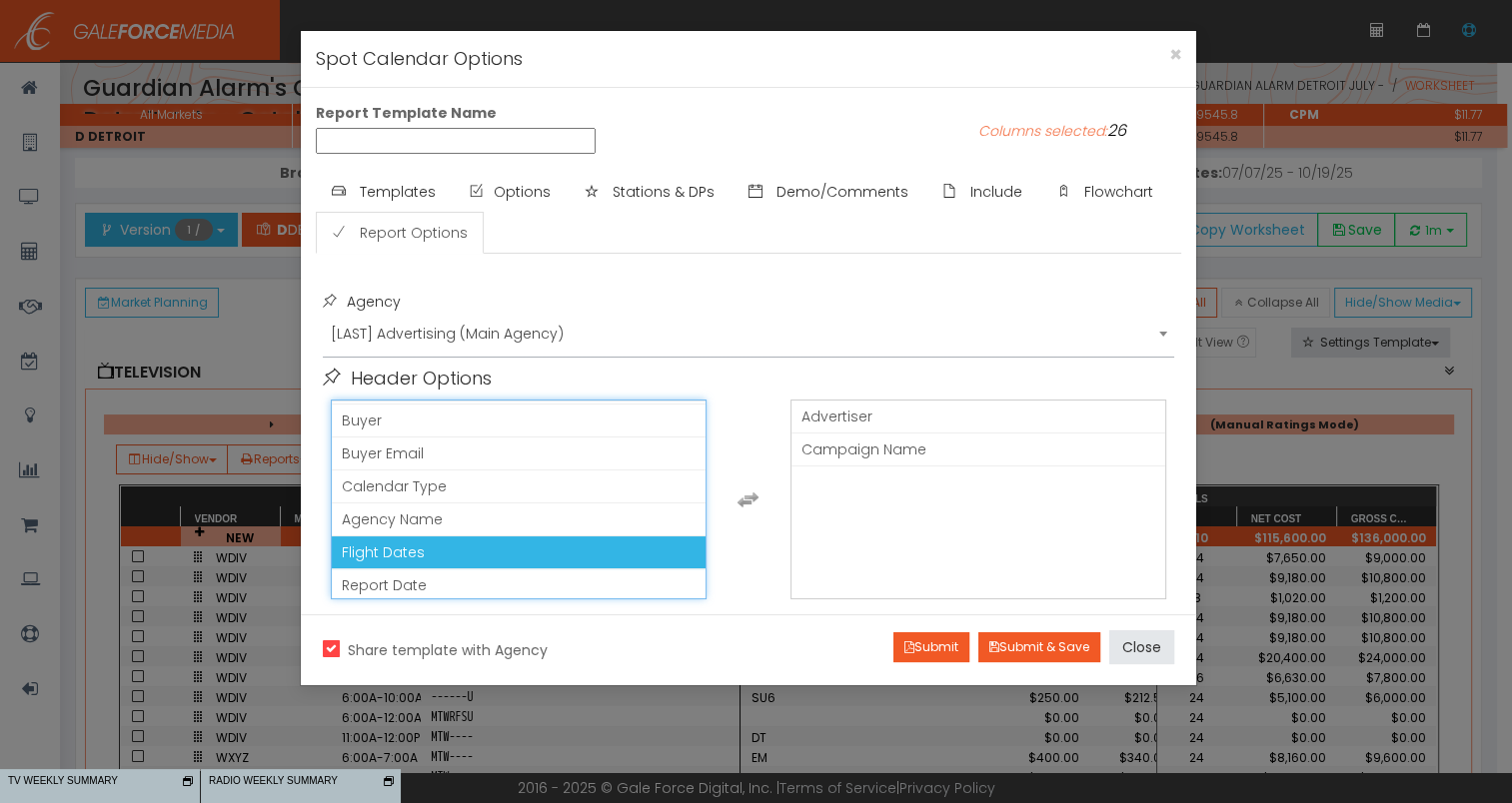 click on "Flight Dates" at bounding box center (519, 552) 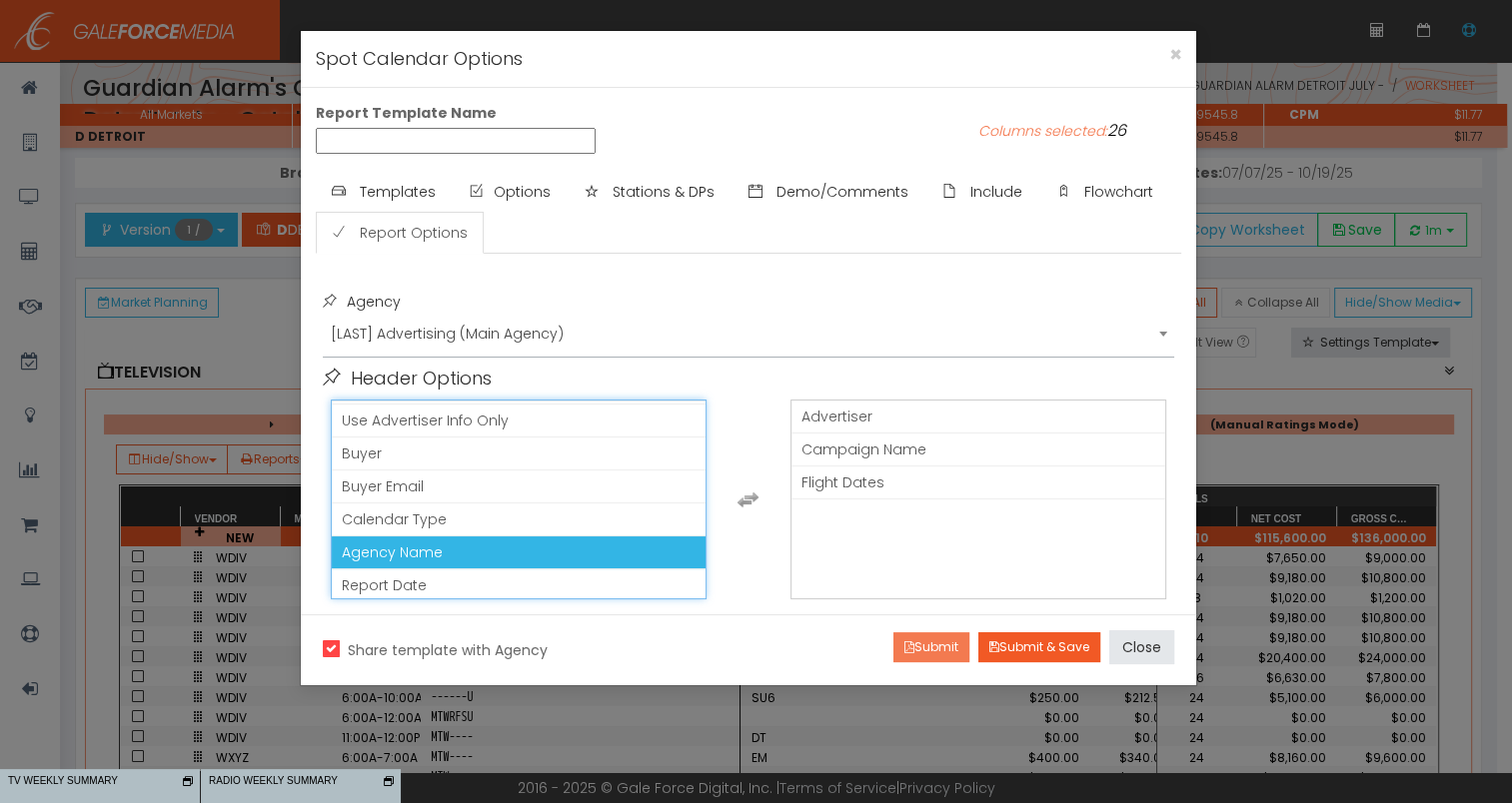 click on "Submit" at bounding box center [931, 647] 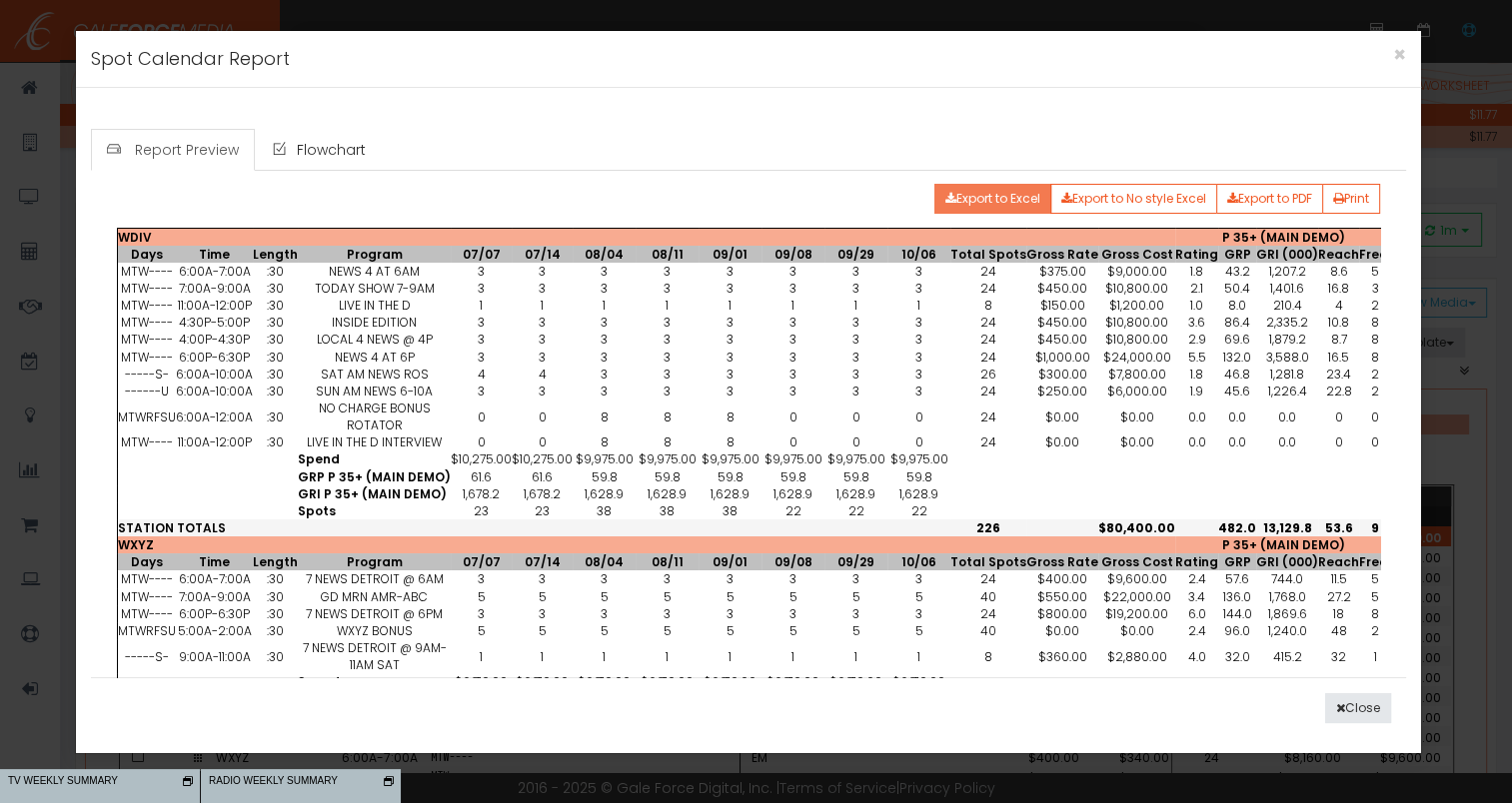 click on "Export to Excel" at bounding box center (992, 199) 